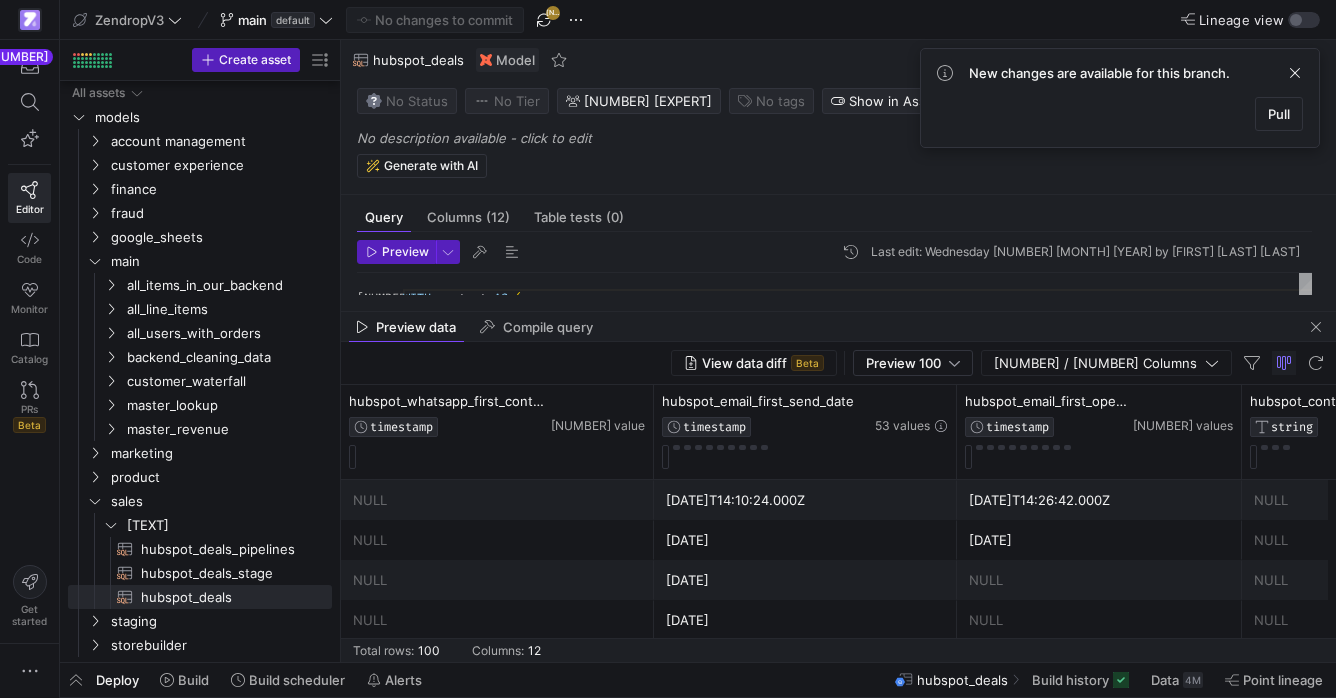 scroll, scrollTop: 0, scrollLeft: 0, axis: both 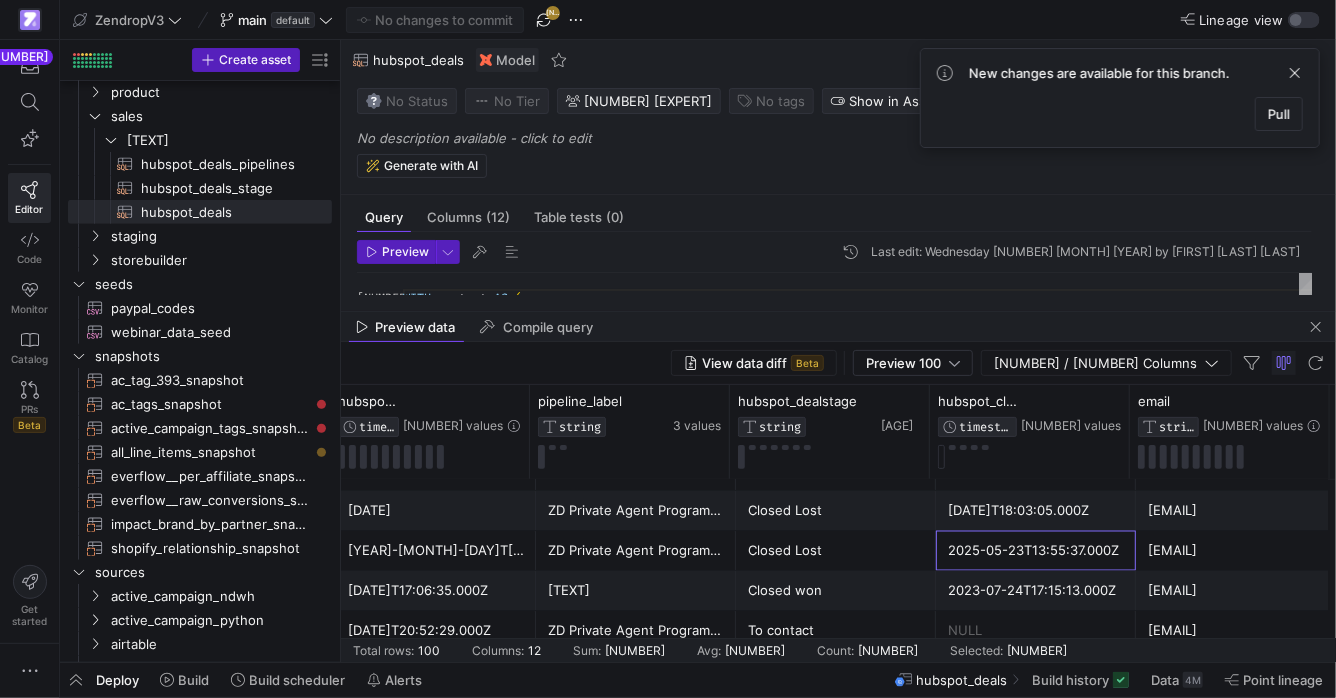 click on "2025-05-23T13:55:37.000Z" at bounding box center (1036, 551) 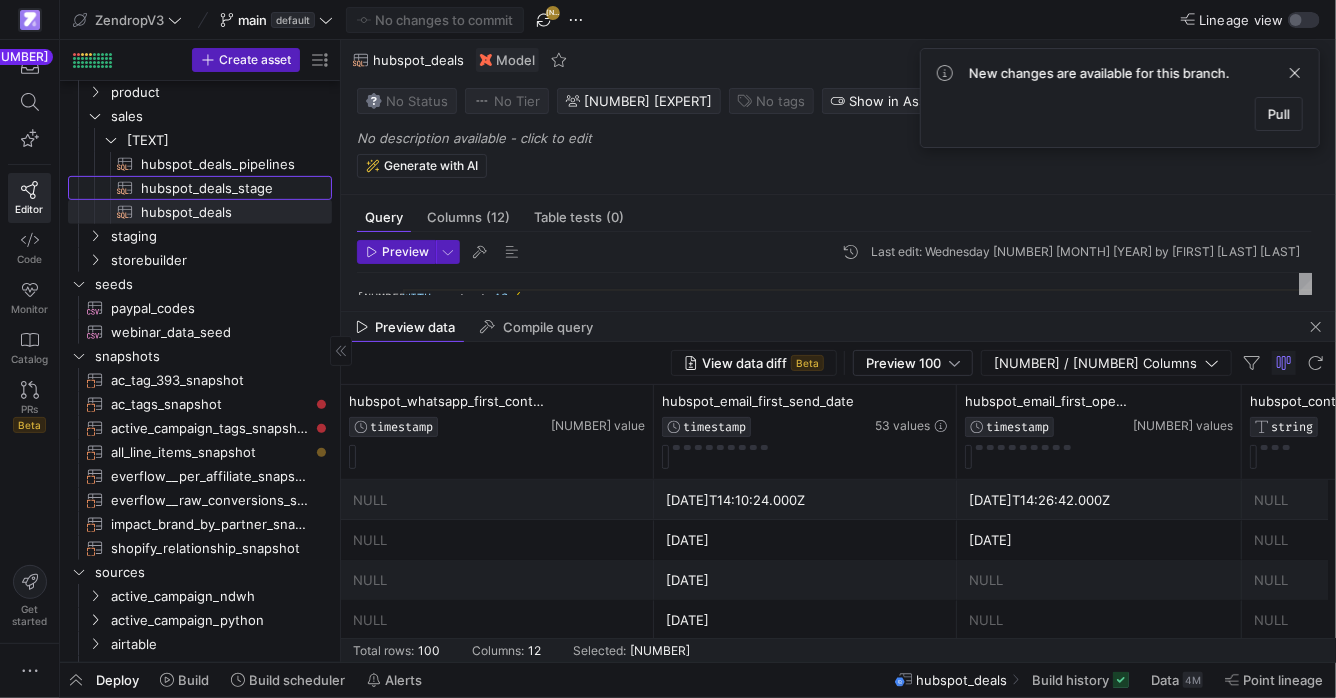 click on "hubspot_deals_stage​​​​​​​​​​" at bounding box center (225, 188) 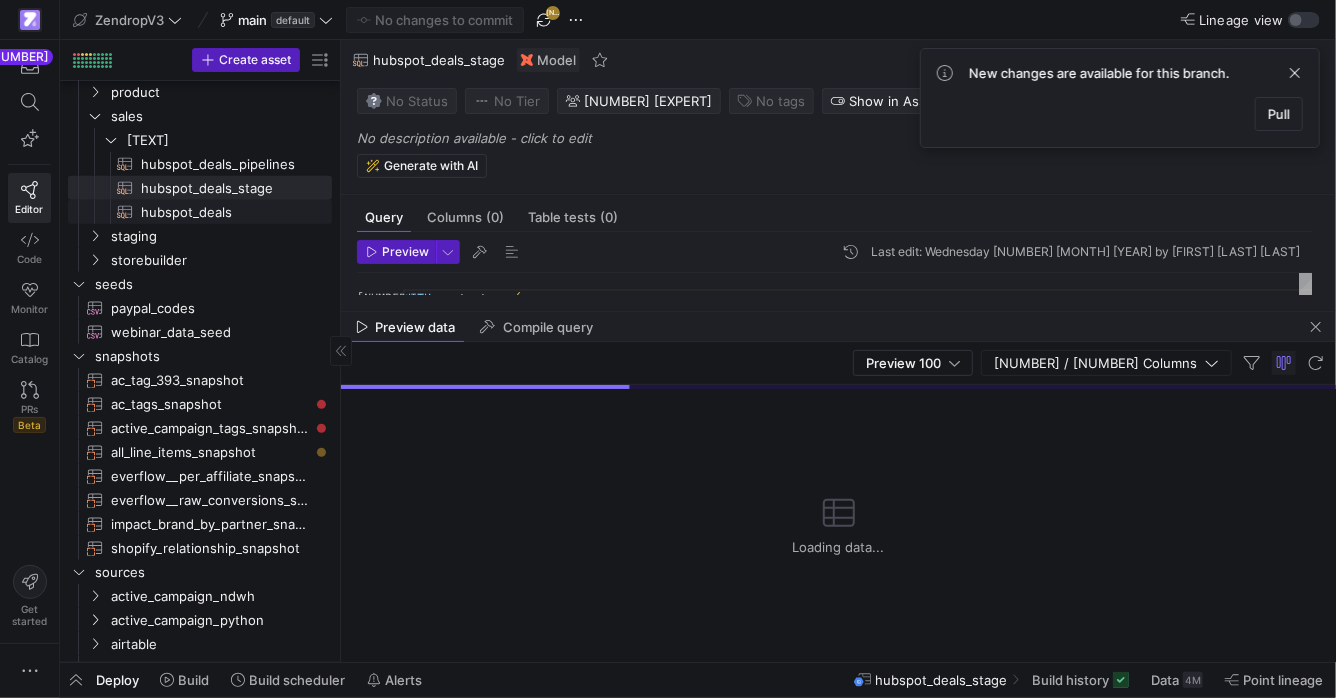 click on "hubspot_deals​​​​​​​​​​" at bounding box center [225, 212] 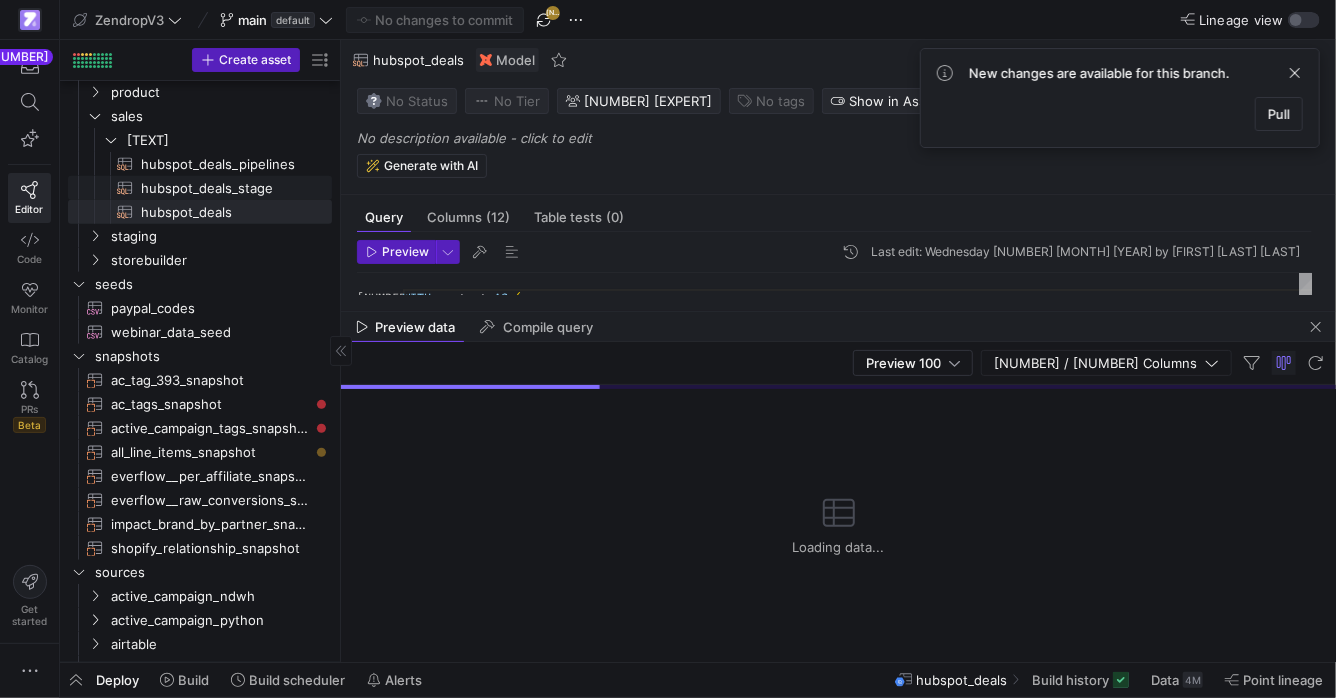 click on "hubspot_deals_stage​​​​​​​​​​" at bounding box center (225, 188) 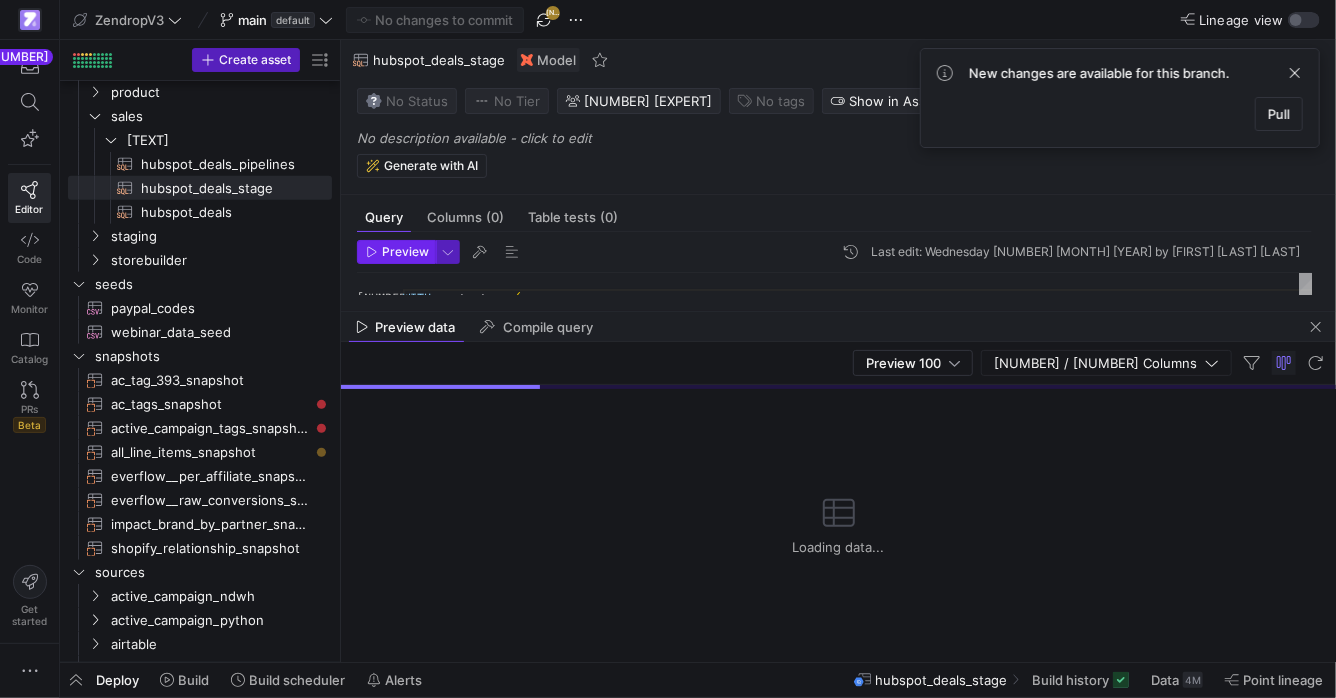 click at bounding box center [396, 252] 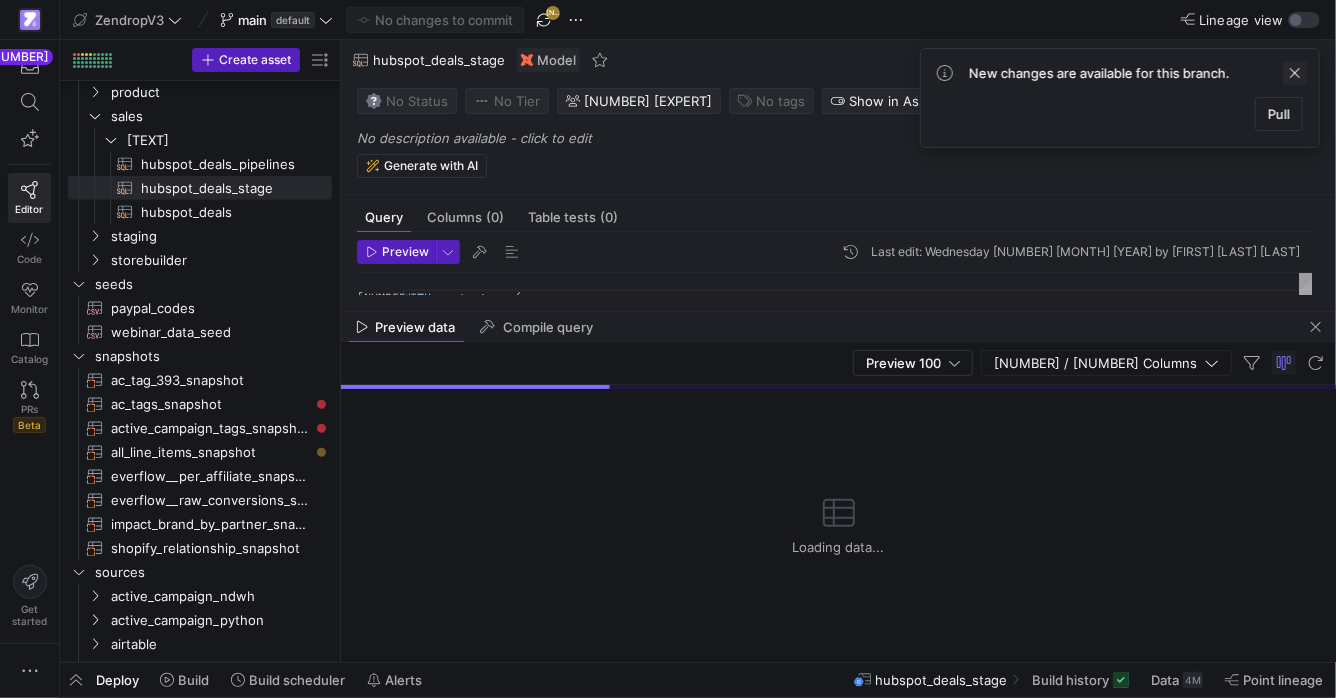 click at bounding box center (1295, 73) 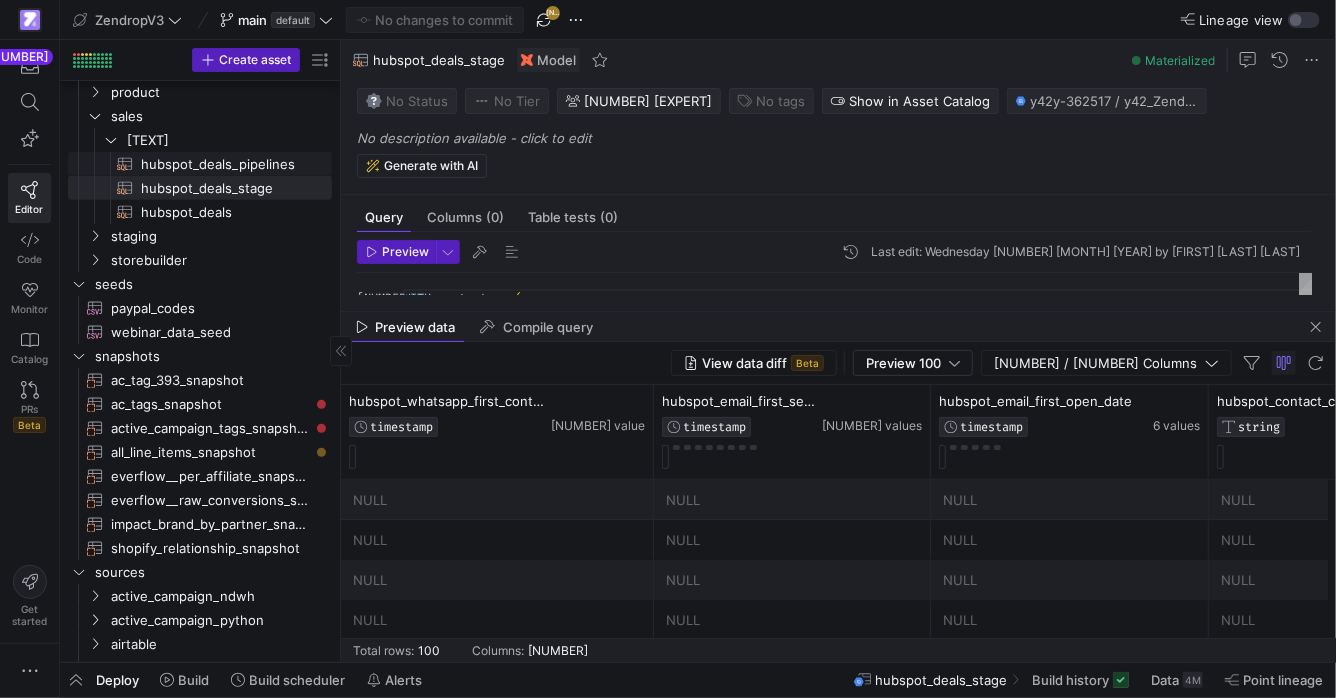 click on "hubspot_deals_pipelines​​​​​​​​​​" at bounding box center [225, 164] 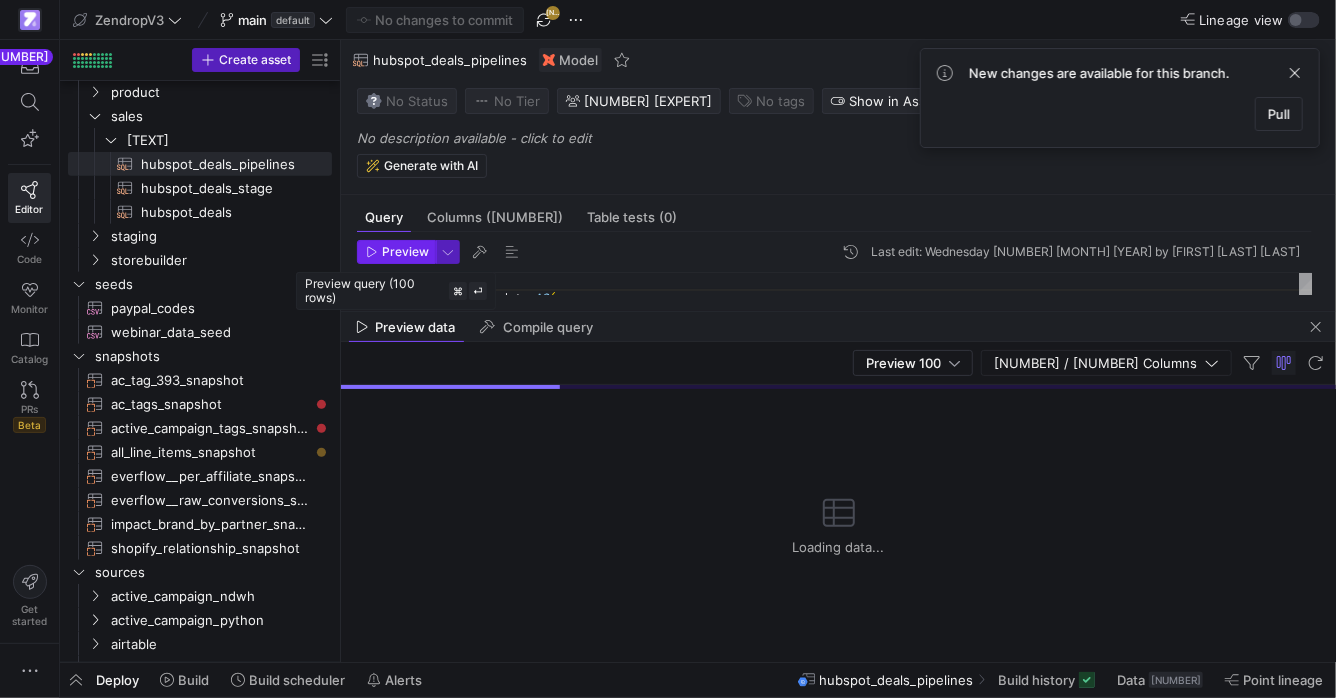 click at bounding box center [396, 252] 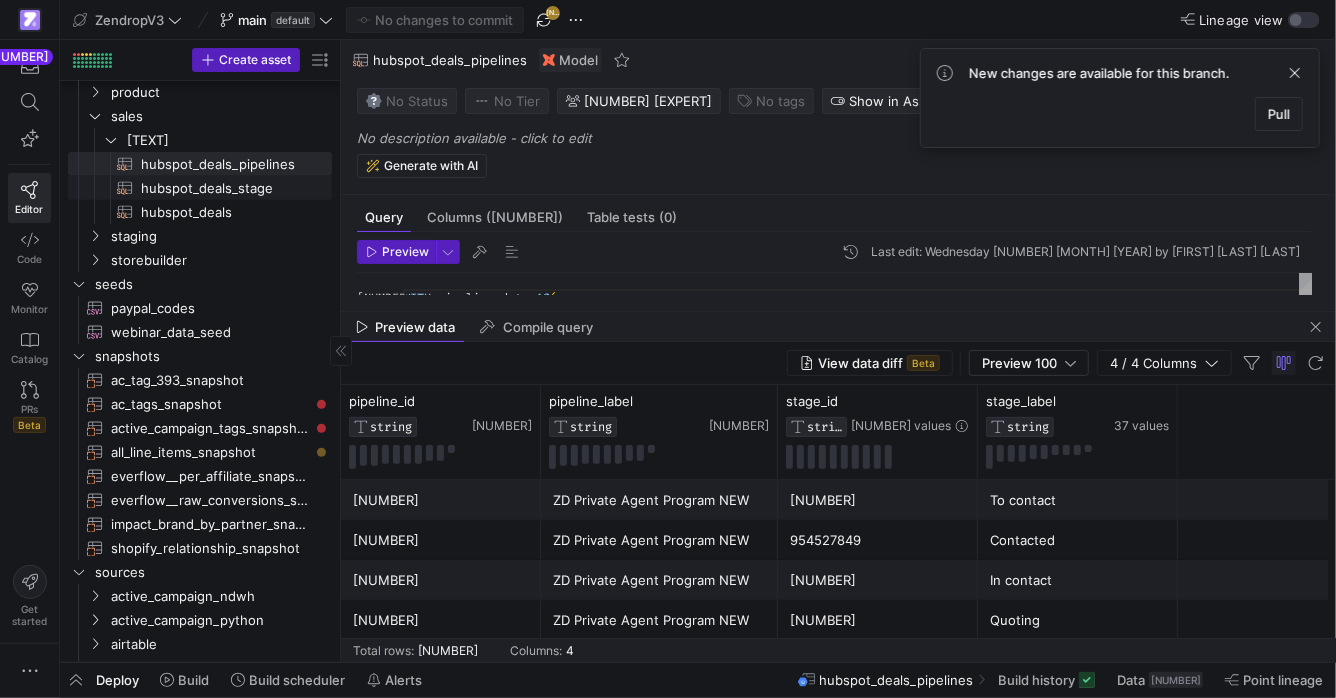 click on "hubspot_deals_stage​​​​​​​​​​" at bounding box center [225, 188] 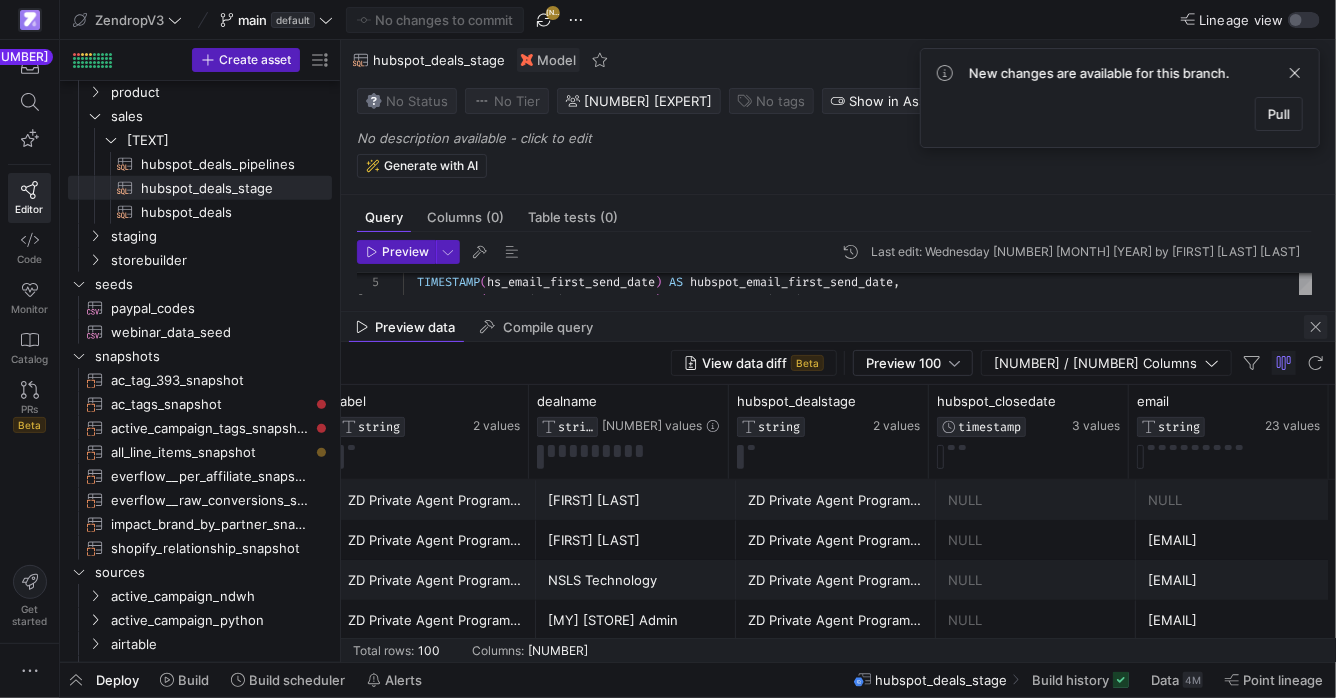 click at bounding box center (1316, 327) 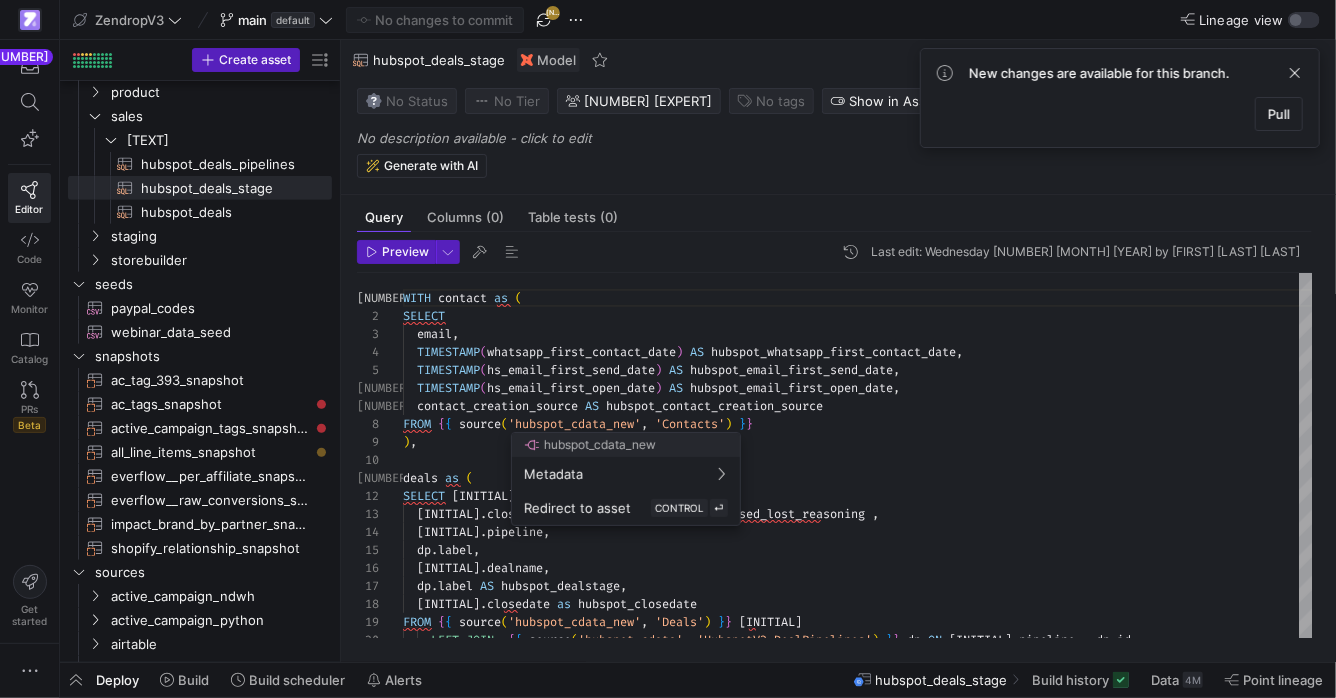 click at bounding box center (668, 349) 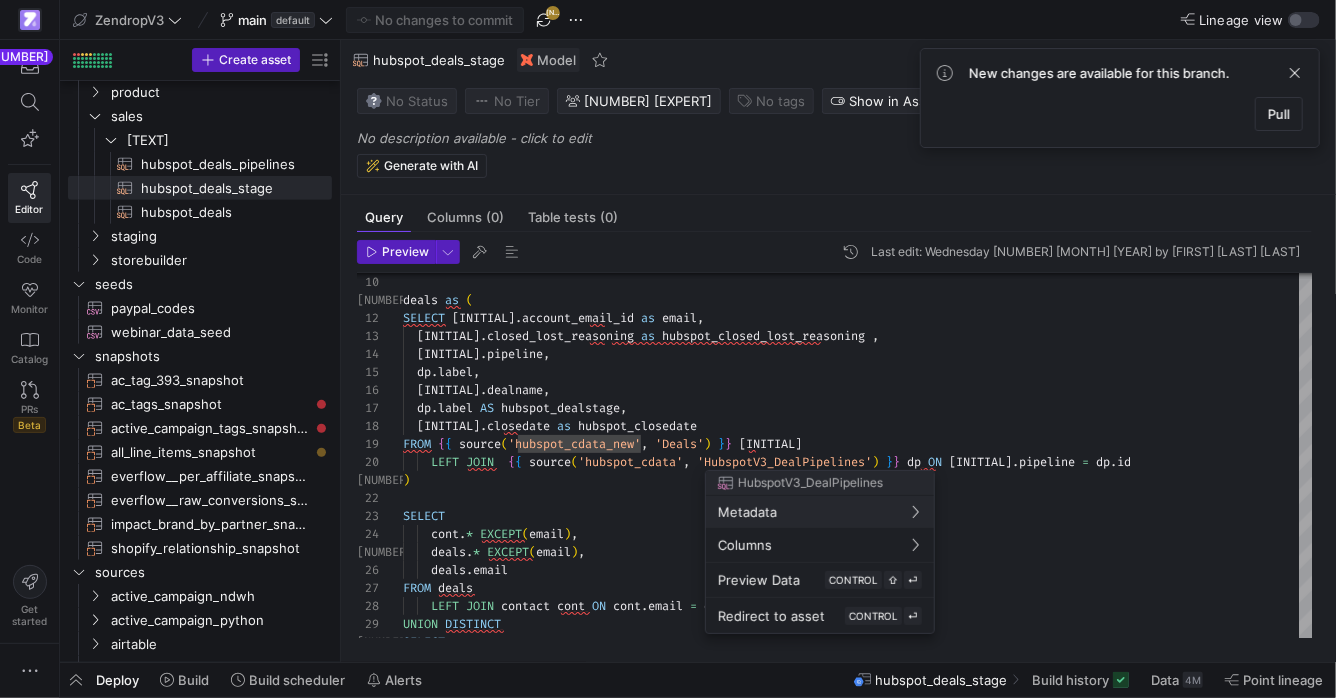 click at bounding box center [668, 349] 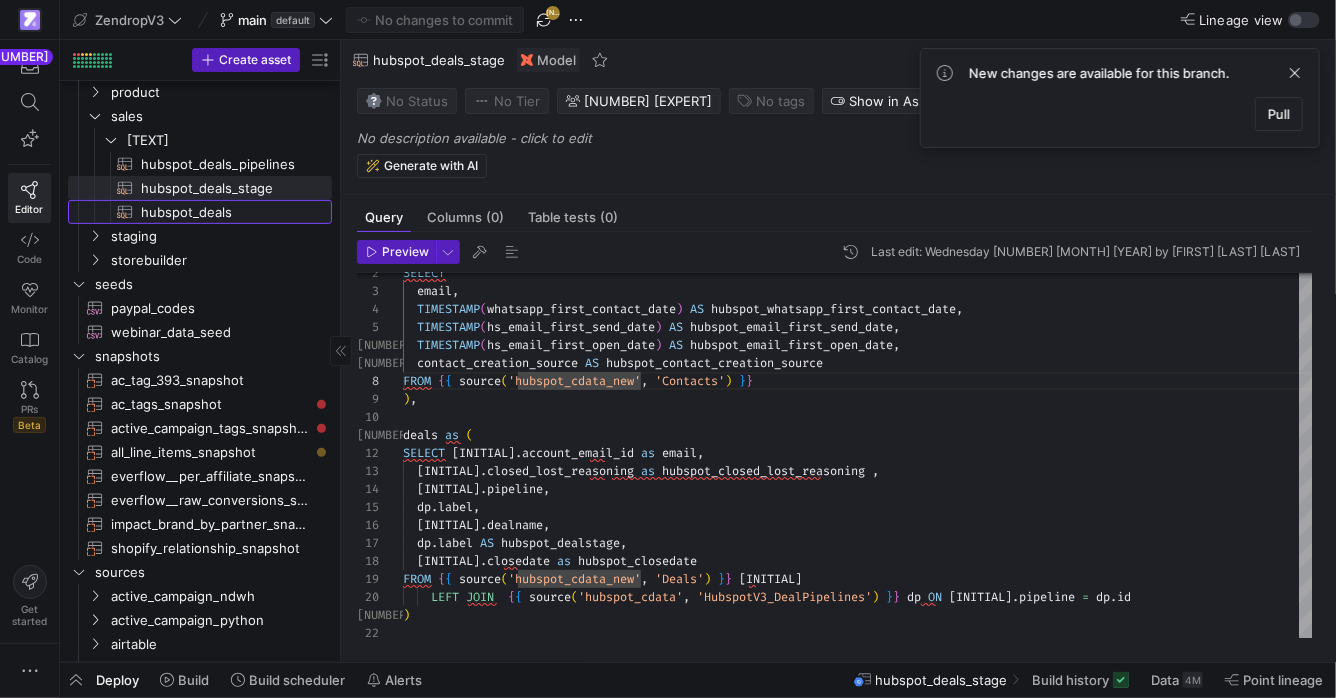 click on "hubspot_deals​​​​​​​​​​" at bounding box center (225, 212) 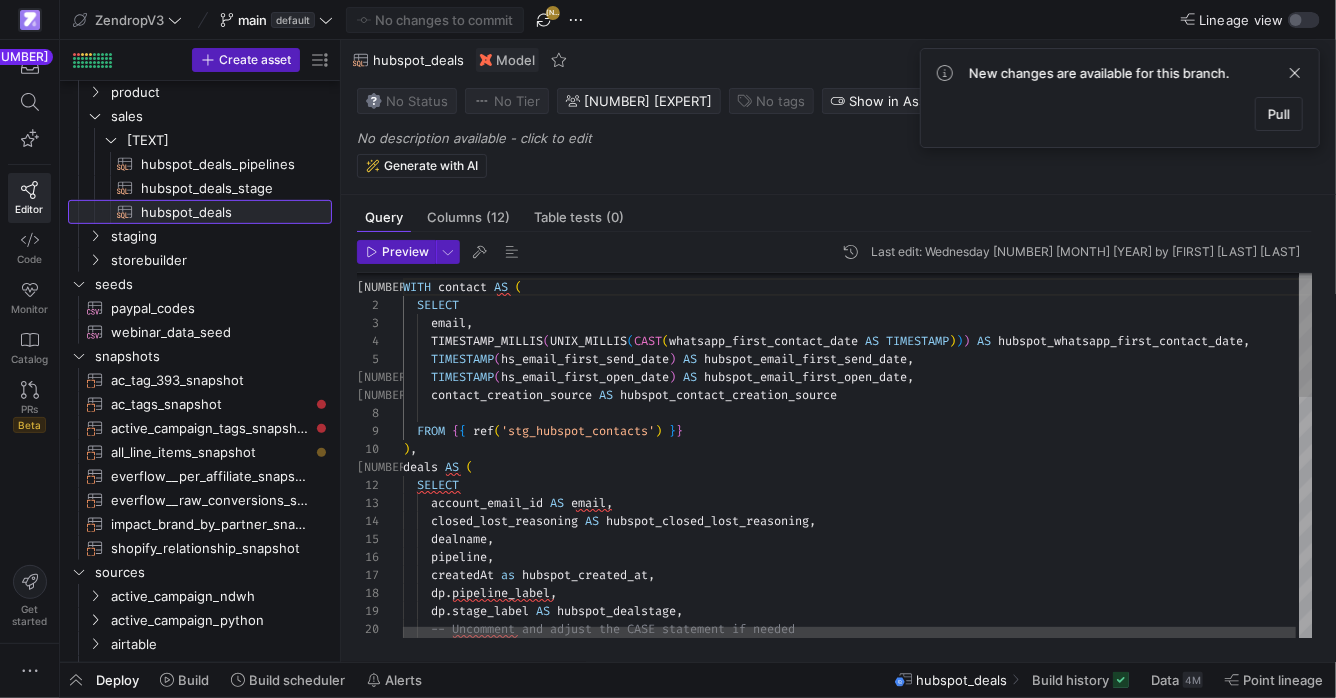 scroll, scrollTop: 180, scrollLeft: 0, axis: vertical 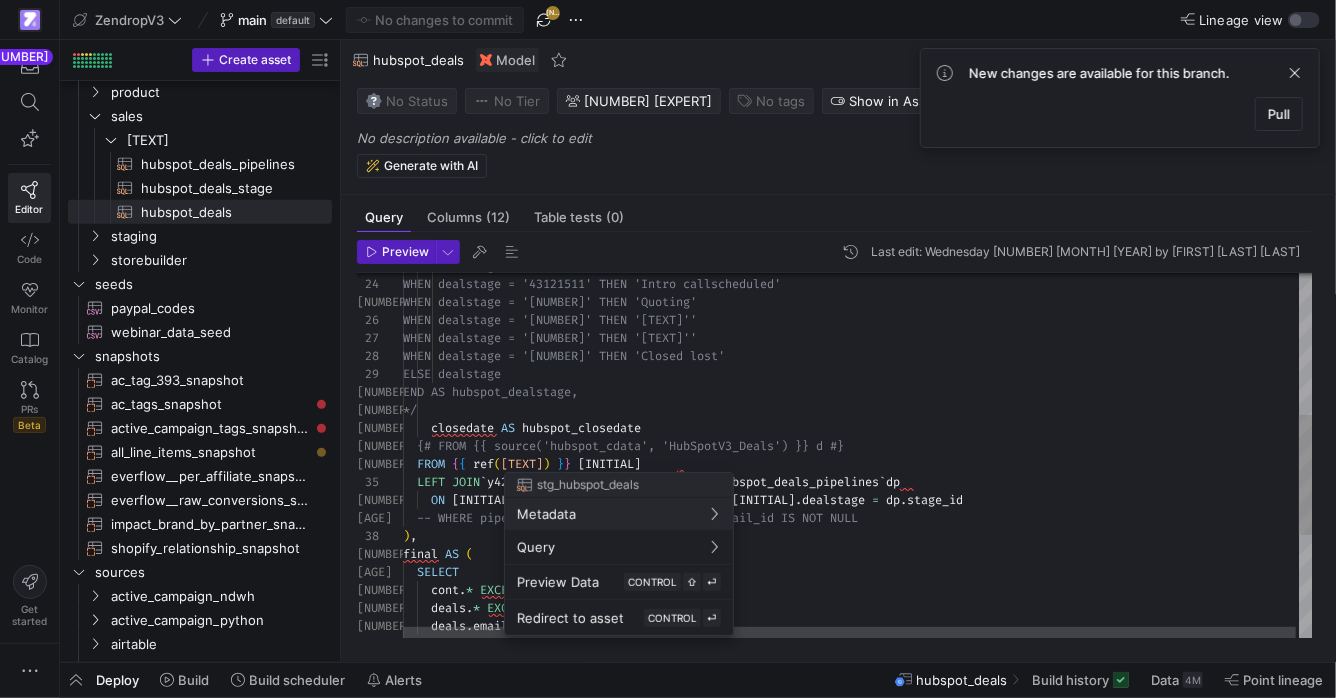 click at bounding box center [668, 349] 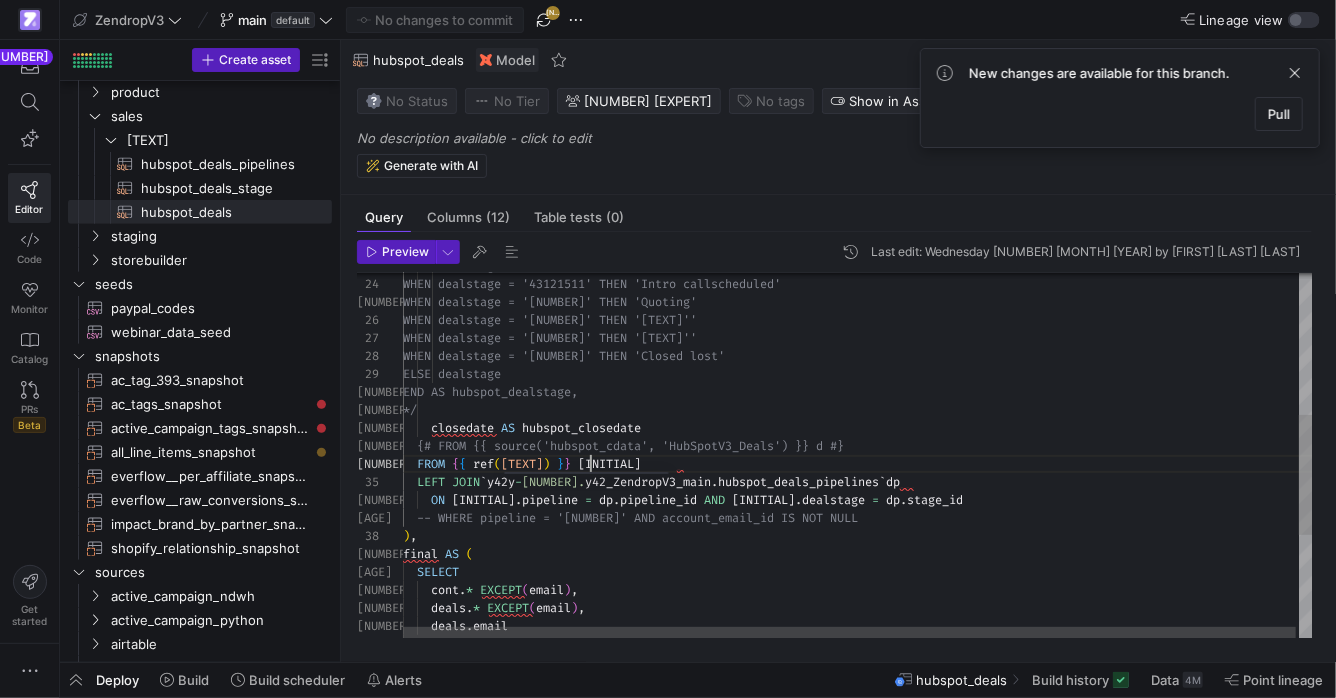 click on "WHEN dealstage = '[NUMBER]' THEN 'In contact '       WHEN dealstage = '[NUMBER]' THEN 'Intro call  scheduled'       WHEN dealstage = '[NUMBER]' THEN 'Quoting'       WHEN dealstage = '[NUMBER]' THEN 'Onboarding '       WHEN dealstage = '[NUMBER]' THEN 'Closed won '       WHEN dealstage = '[NUMBER]' THEN 'Closed los t'       ELSE dealstage     END AS hubspot_dealstage,     */      closedate   AS   hubspot_closedate    {# FROM {{ source('hubspot_cdata', 'HubSpotV3_Deal s') }} d #}    FROM   { {   ref ( 'stg_hubspot_deals' )   } }   d    LEFT   JOIN  ` y42y - 362517. y42_ZendropV3_main . hubspot_deals_pipelines `  dp        ON   d . pipeline   =   dp . pipeline_id   AND   d . dealstage   =   dp . stage_id    -- WHERE pipeline = '[NUMBER]' AND account_email_i d IS NOT NULL ) , final   AS   (    SELECT      cont . *   EXCEPT ( email ) ,      deals . *   EXCEPT" at bounding box center [859, 399] 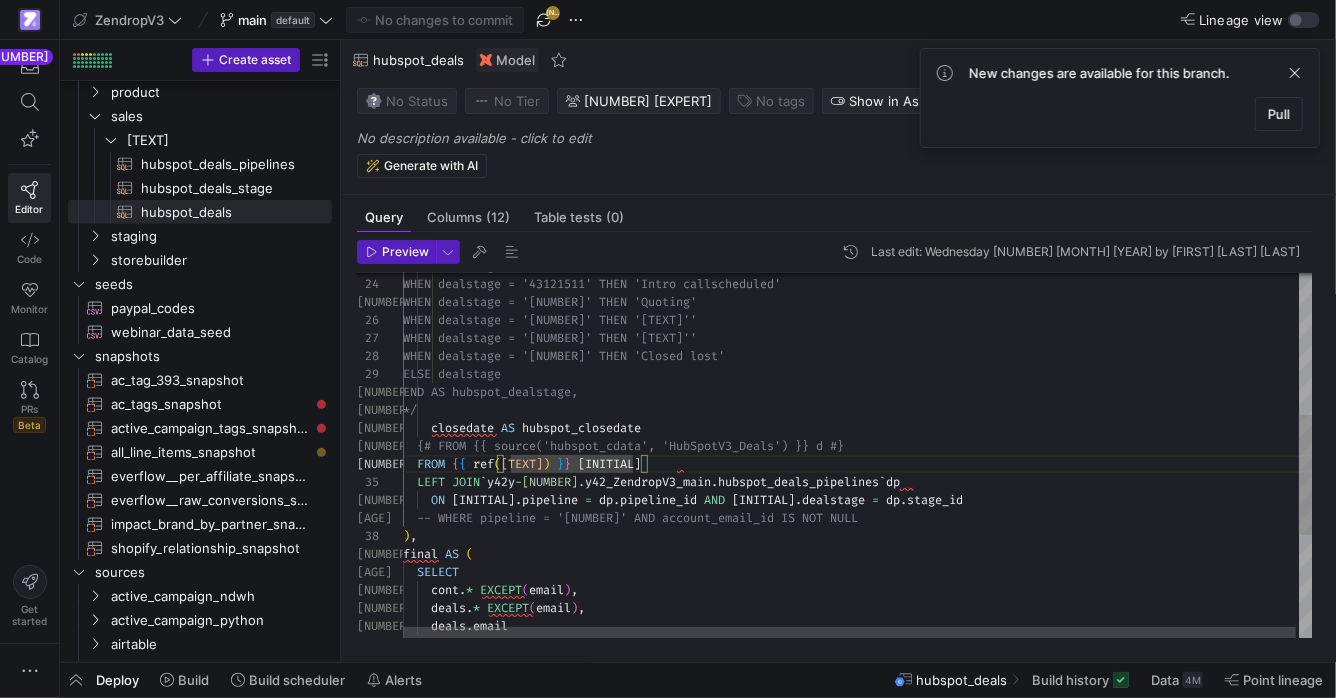 click on "WHEN dealstage = '[NUMBER]' THEN 'In contact '       WHEN dealstage = '[NUMBER]' THEN 'Intro call  scheduled'       WHEN dealstage = '[NUMBER]' THEN 'Quoting'       WHEN dealstage = '[NUMBER]' THEN 'Onboarding '       WHEN dealstage = '[NUMBER]' THEN 'Closed won '       WHEN dealstage = '[NUMBER]' THEN 'Closed los t'       ELSE dealstage     END AS hubspot_dealstage,     */      closedate   AS   hubspot_closedate    {# FROM {{ source('hubspot_cdata', 'HubSpotV3_Deal s') }} d #}    FROM   { {   ref ( 'stg_hubspot_deals' )   } }   d    LEFT   JOIN  ` y42y - 362517. y42_ZendropV3_main . hubspot_deals_pipelines `  dp        ON   d . pipeline   =   dp . pipeline_id   AND   d . dealstage   =   dp . stage_id    -- WHERE pipeline = '[NUMBER]' AND account_email_i d IS NOT NULL ) , final   AS   (    SELECT      cont . *   EXCEPT ( email ) ,      deals . *   EXCEPT" at bounding box center (859, 399) 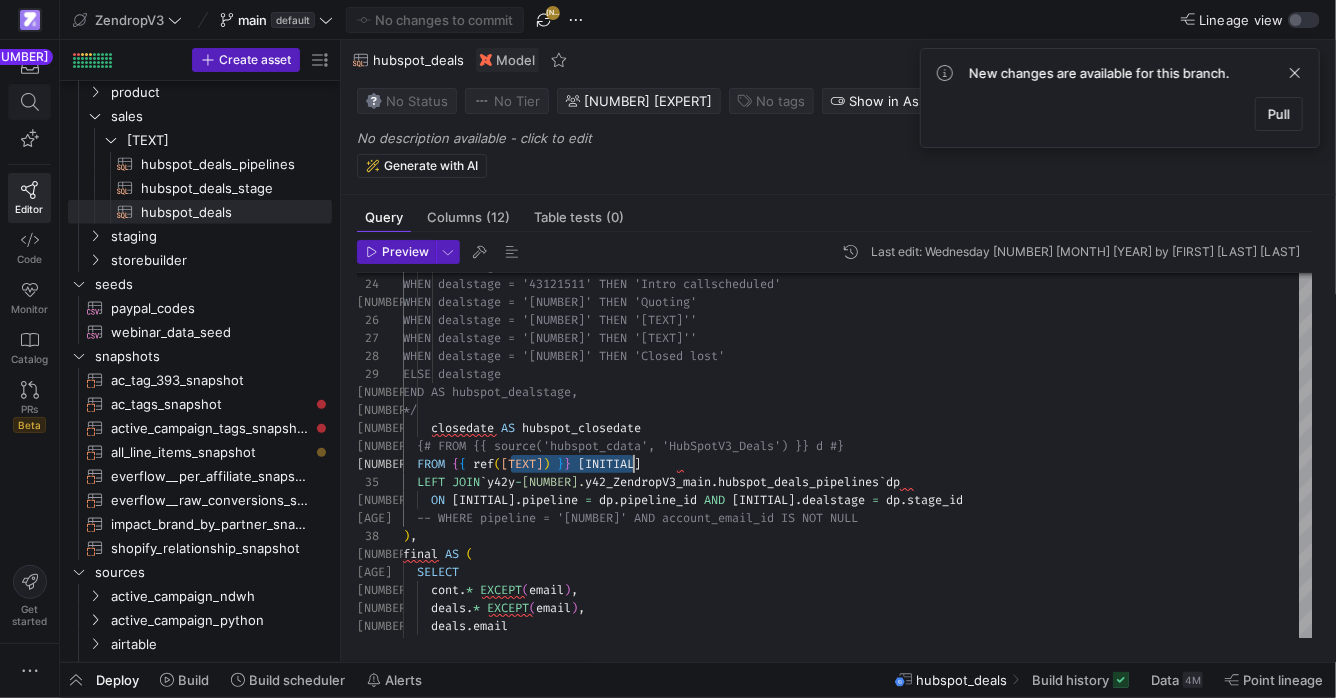 click at bounding box center (29, 102) 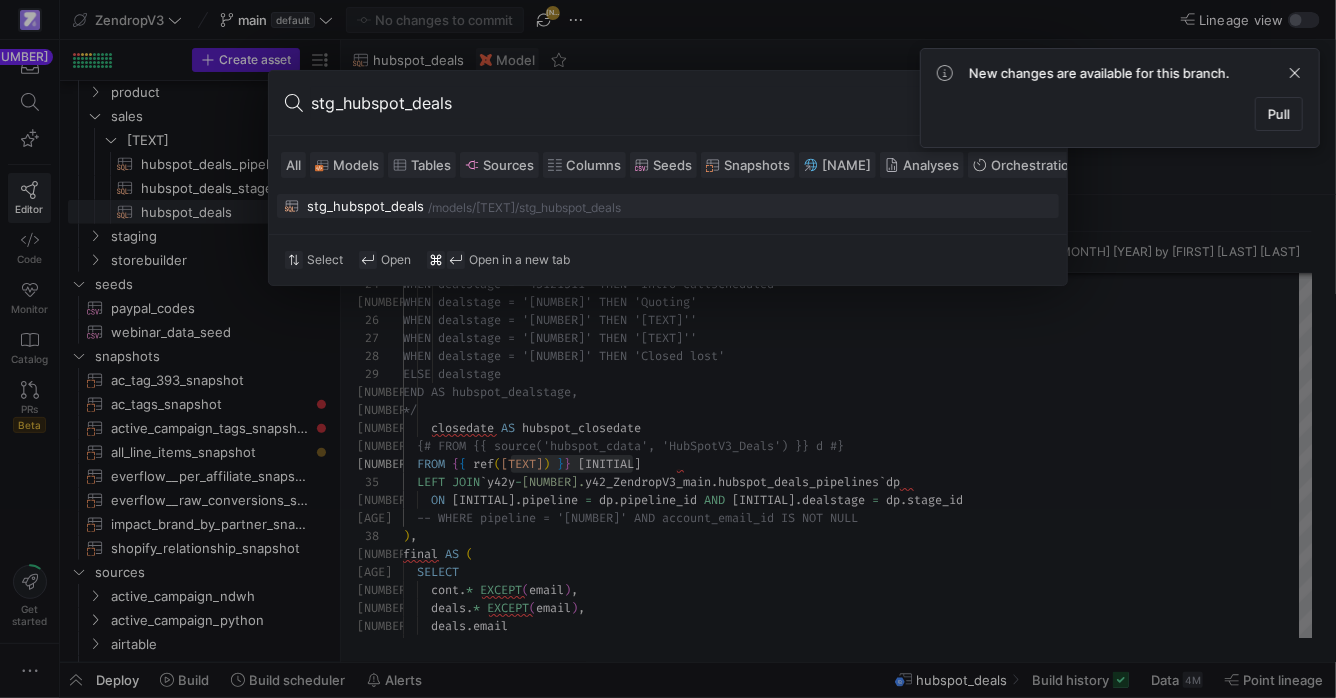 type on "stg_hubspot_deals" 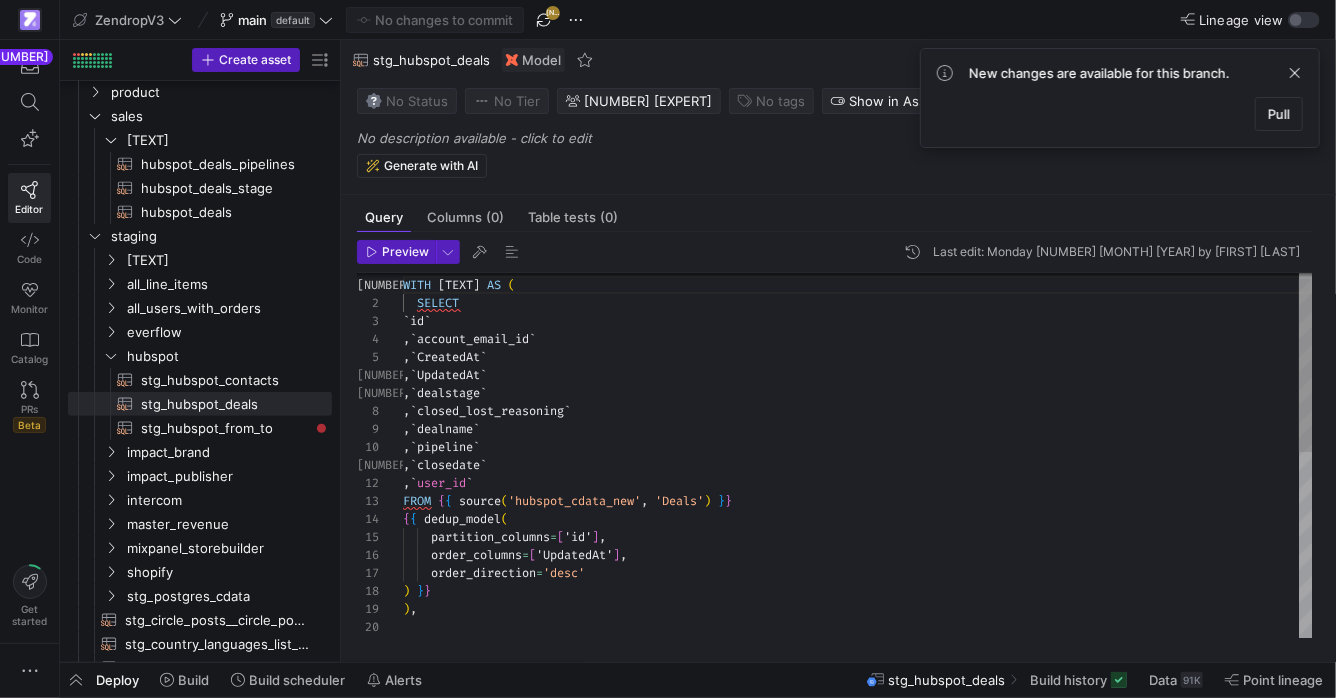 scroll, scrollTop: 180, scrollLeft: 0, axis: vertical 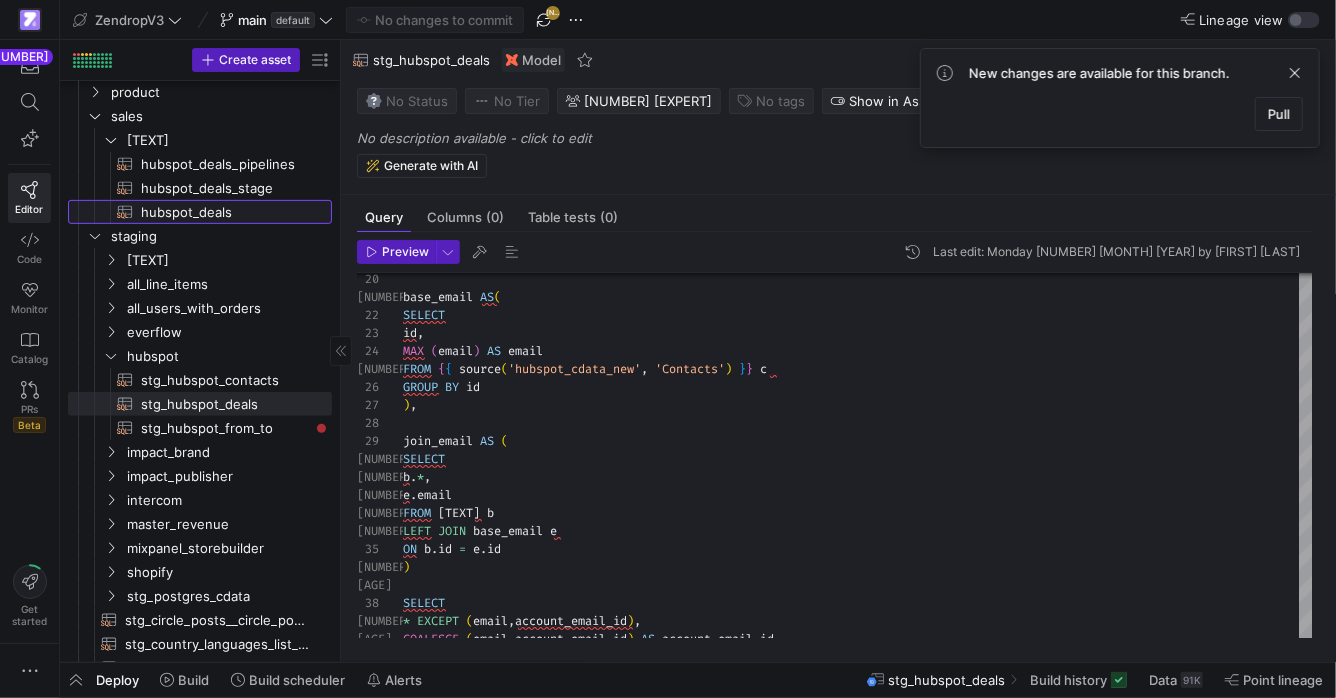 click on "hubspot_deals​​​​​​​​​​" at bounding box center [225, 212] 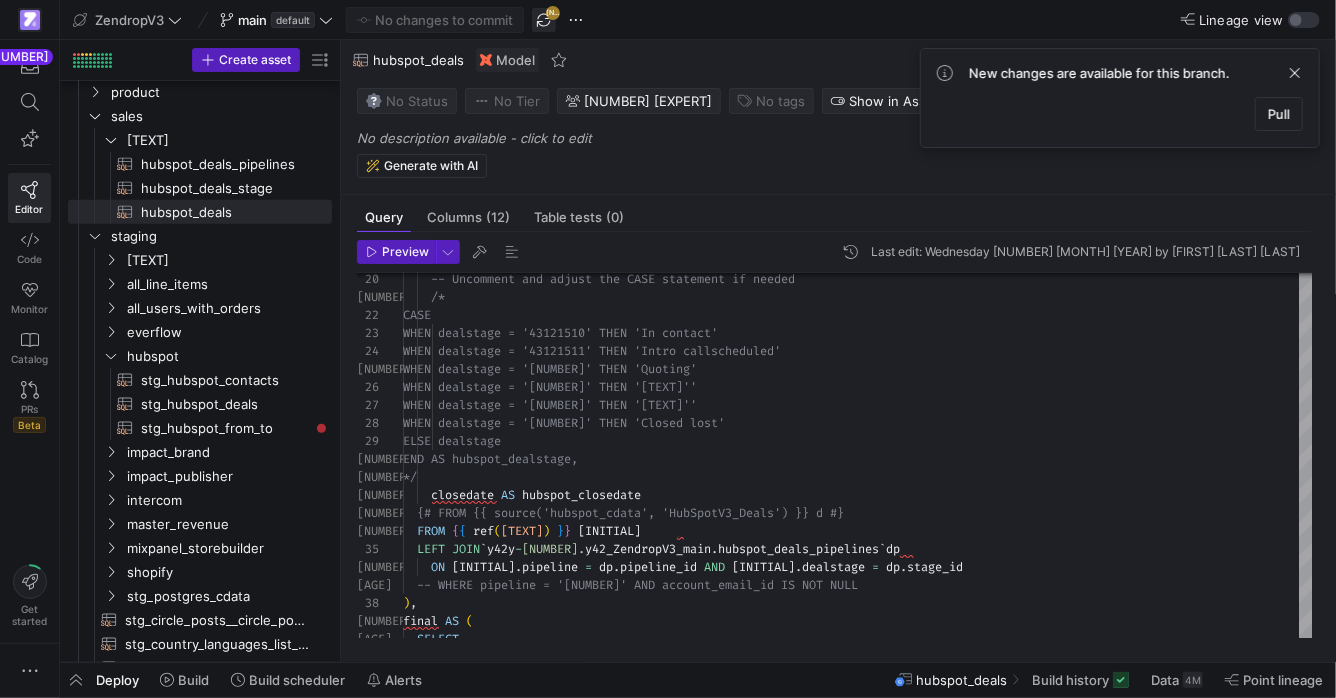 click at bounding box center (544, 20) 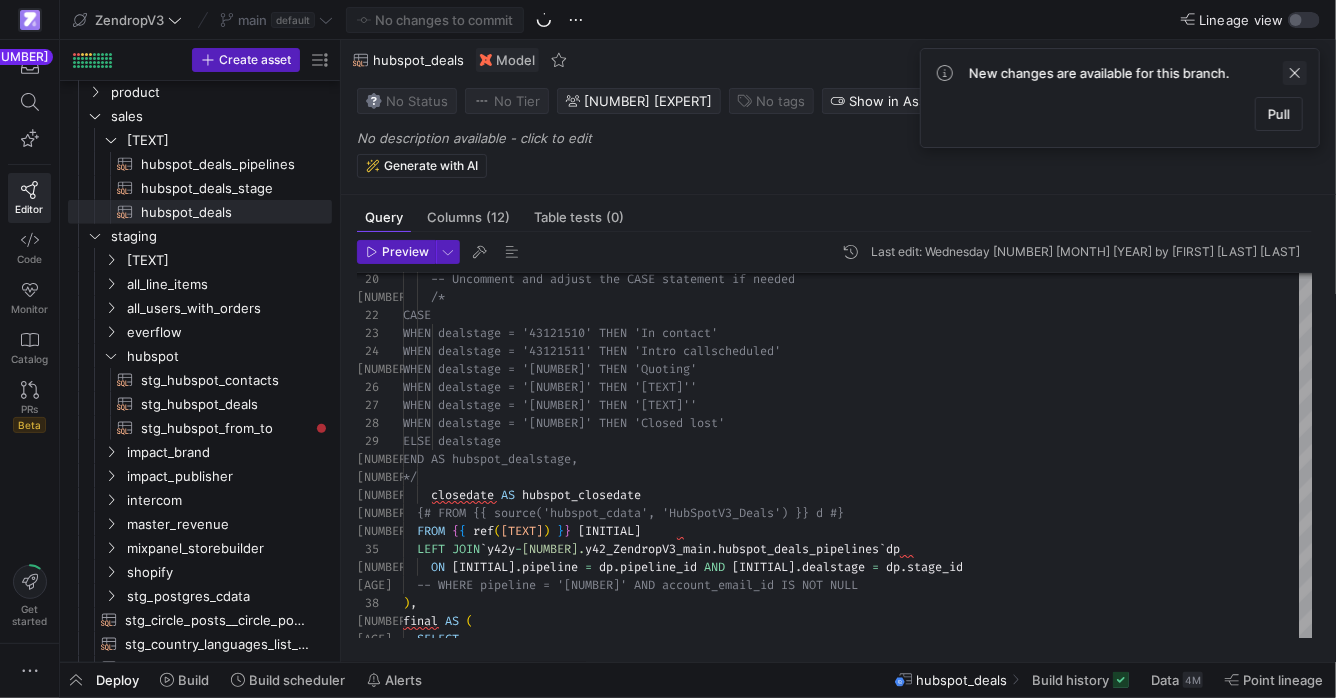 click at bounding box center (1295, 73) 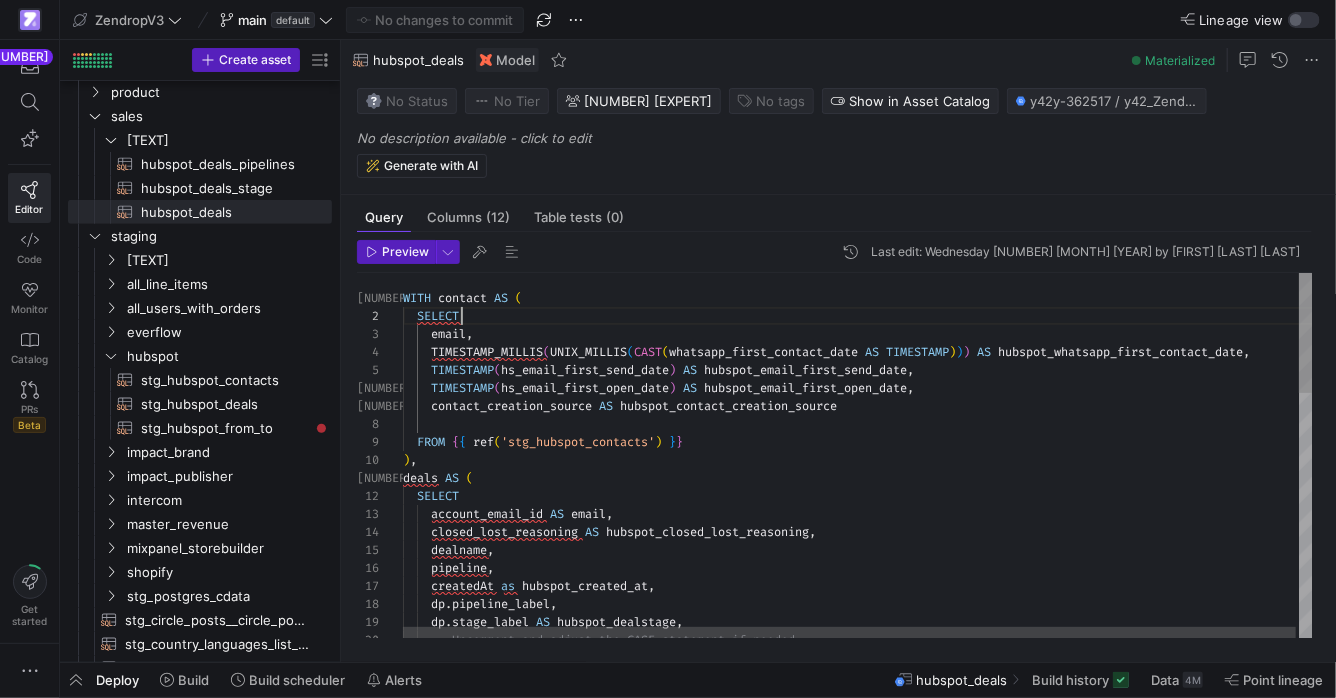 click on "[DATE], [DATE]" at bounding box center [859, 827] 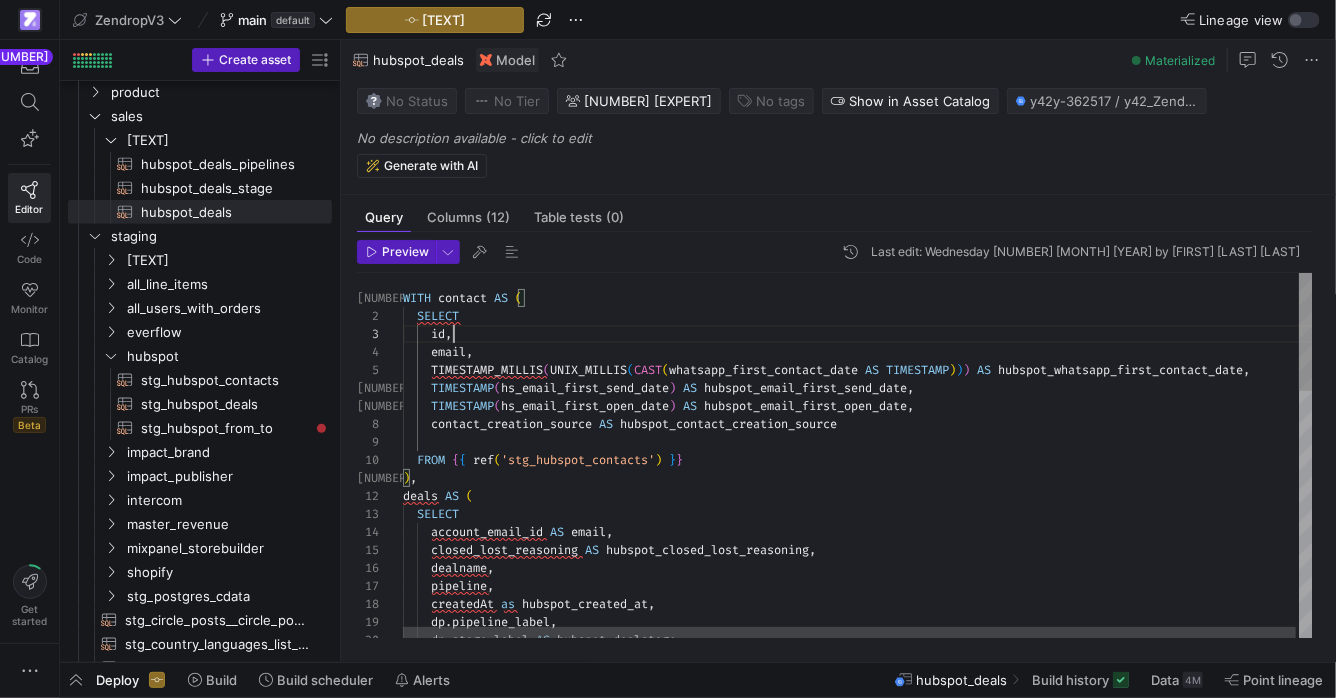 scroll, scrollTop: 35, scrollLeft: 50, axis: both 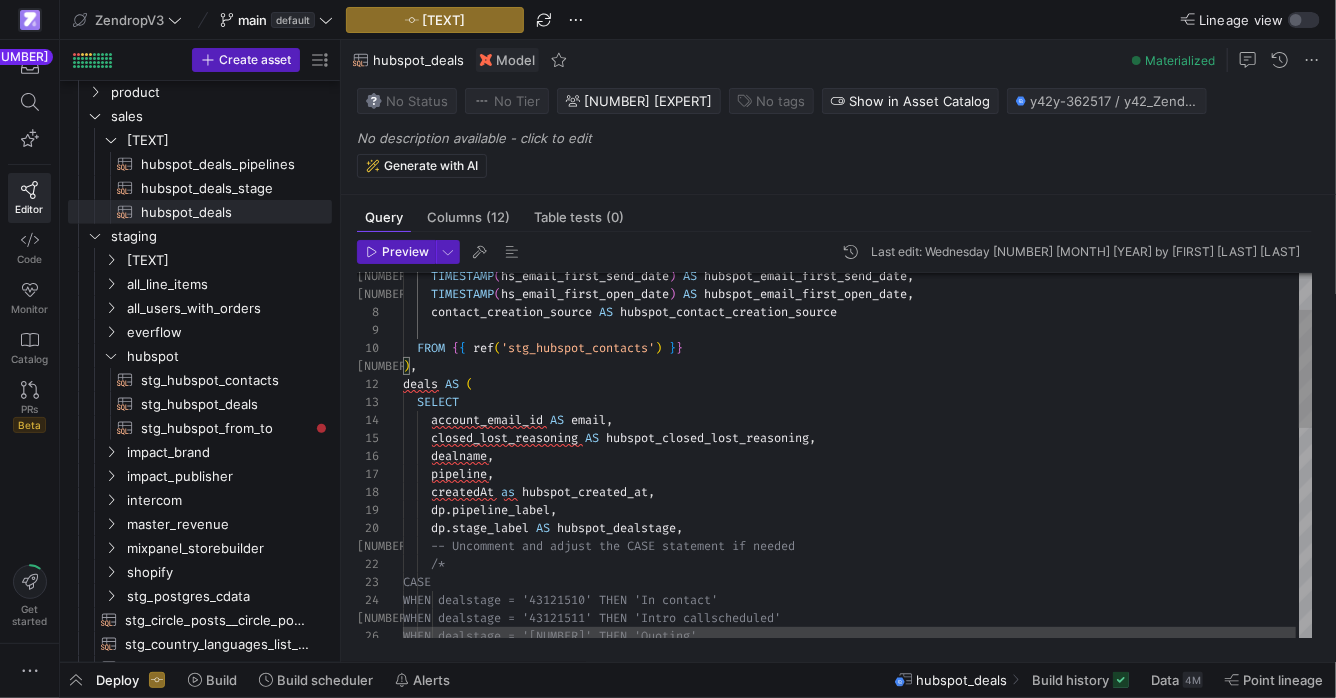 click on "dp . pipeline_label ,      dp . stage_label   AS   hubspot_dealstage ,      createdAt  as   hubspot_created_at ,        dealname ,      pipeline ,      account_email_id   AS   email ,      closed_lost_reasoning   AS   hubspot_closed_lost_reasoning , ) , deals  AS   (    SELECT    FROM   { {   ref ( 'stg_hubspot_contacts' )   } }      contact_creation_source   AS   hubspot_contact_creation_source      TIMESTAMP ( hs_email_first_send_date )   AS   hubspot_email_first_send_date ,      TIMESTAMP ( hs_email_first_open_date )   AS   hubspot_email_first_open_date ,      -- Uncomment and adjust the CASE statement if need ed      /*     CASE       WHEN dealstage = '[NUMBER]' THEN 'In contact '       WHEN dealstage = '[NUMBER]' THEN 'Intro call  scheduled'       WHEN dealstage = '[NUMBER]' THEN 'Quoting'" at bounding box center [859, 724] 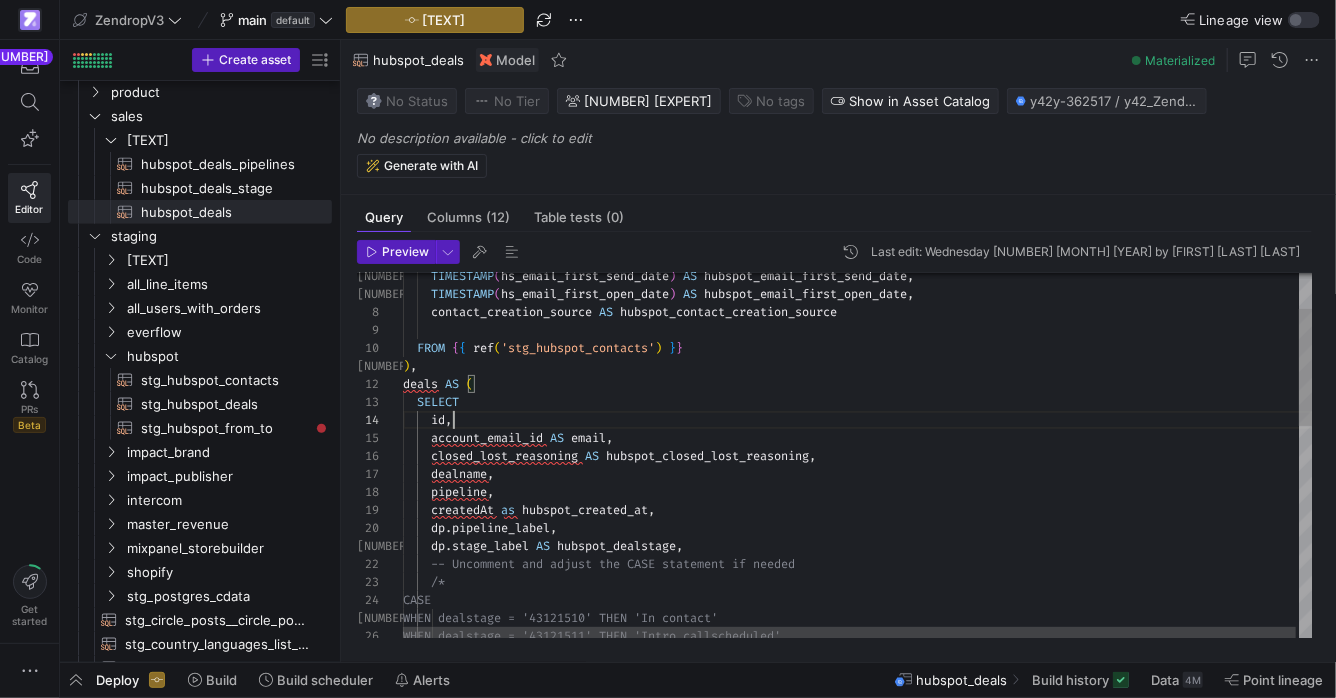 scroll, scrollTop: 54, scrollLeft: 50, axis: both 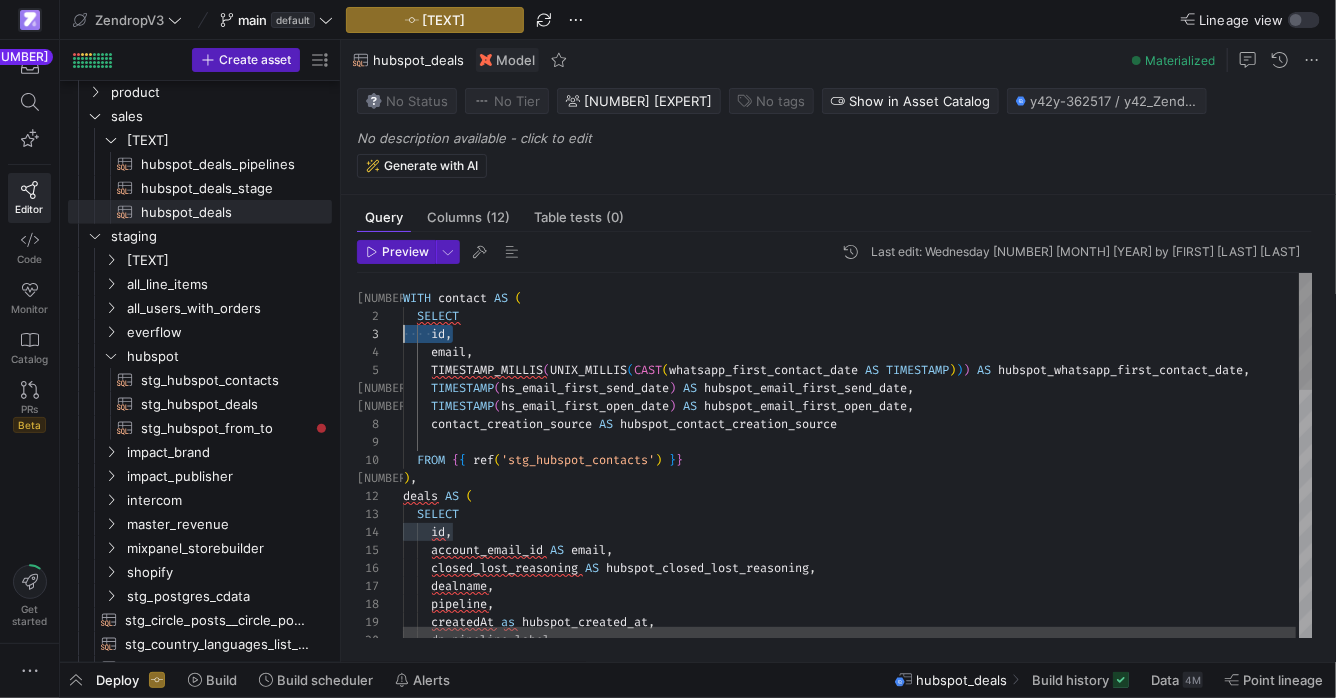 drag, startPoint x: 479, startPoint y: 332, endPoint x: 391, endPoint y: 330, distance: 88.02273 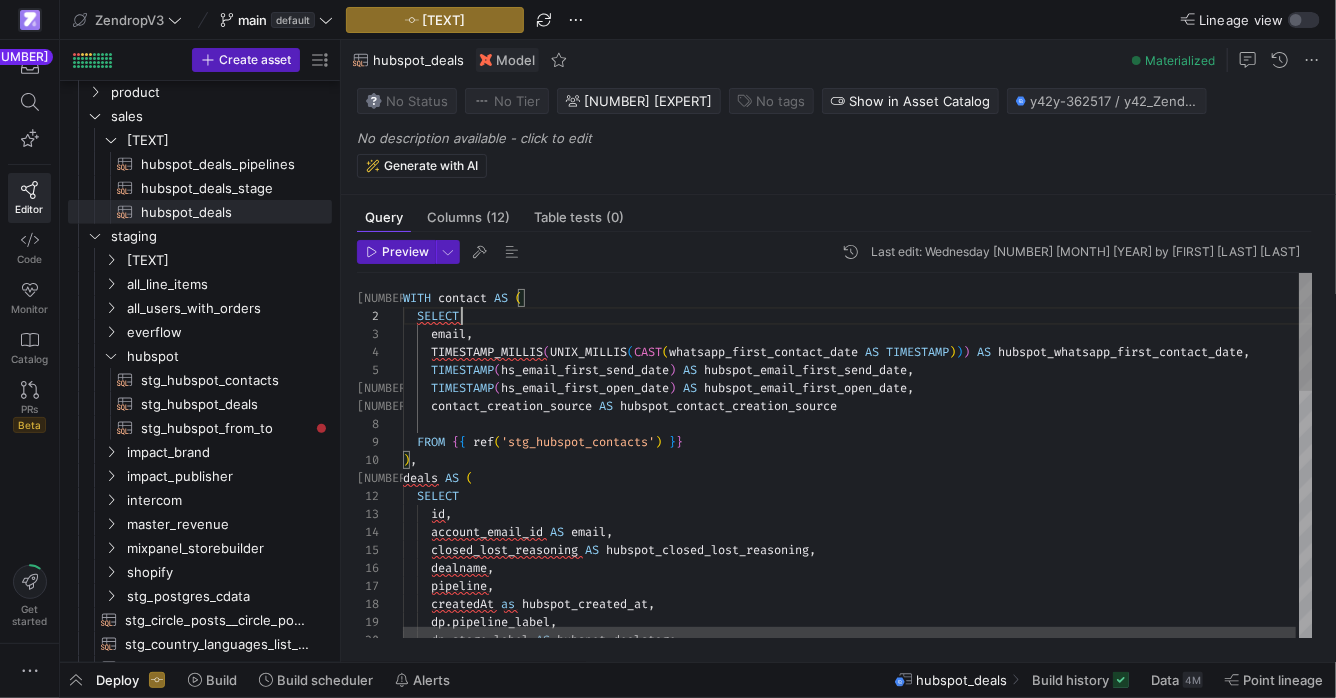 scroll, scrollTop: 18, scrollLeft: 58, axis: both 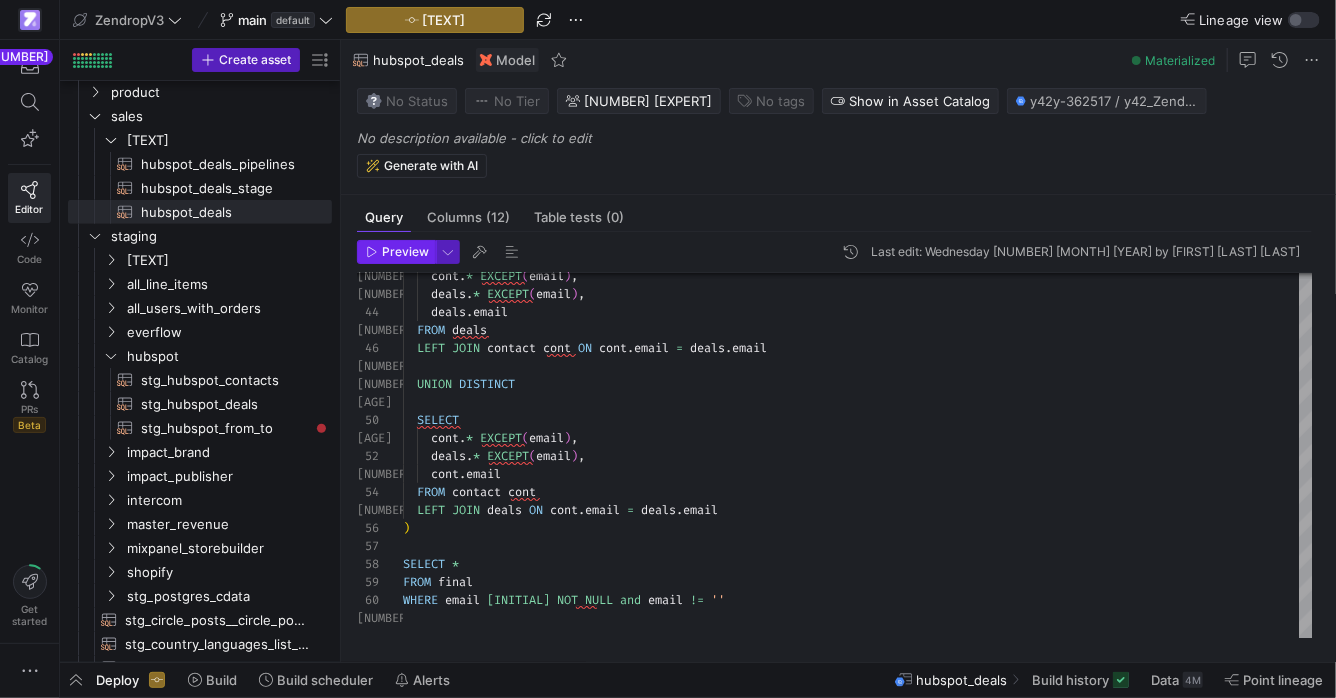 click on "Preview" at bounding box center [405, 252] 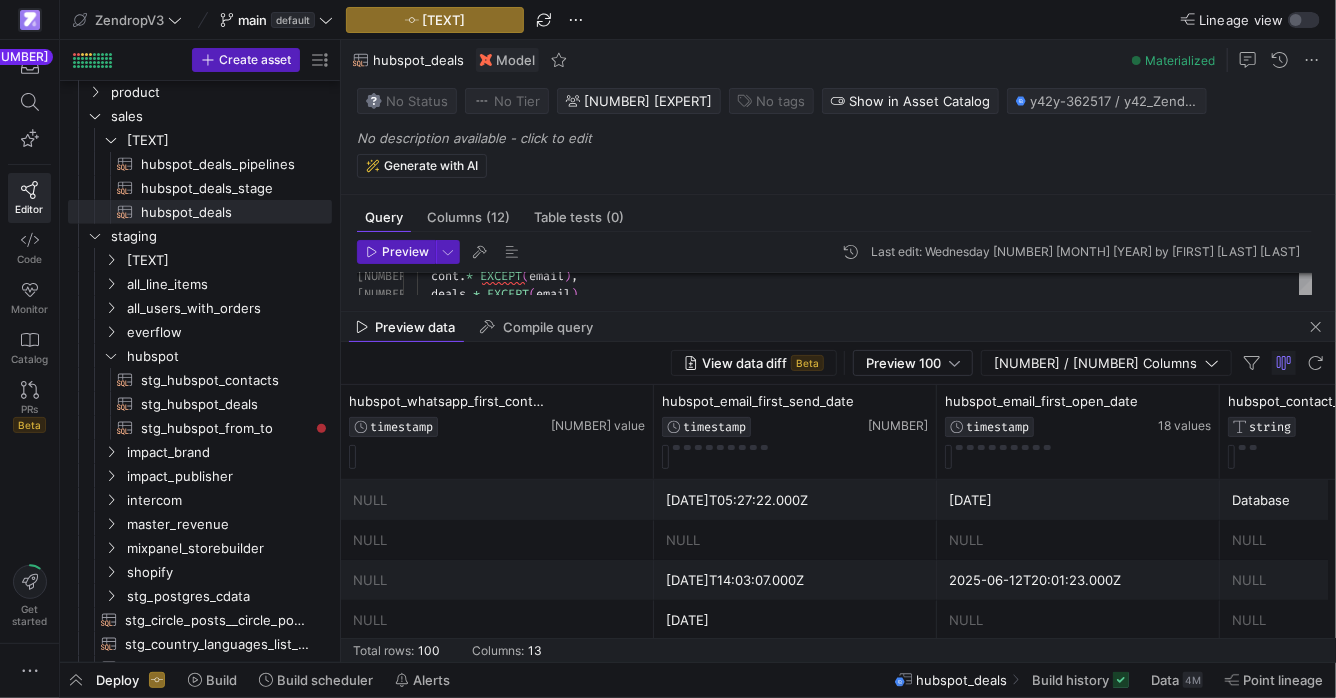 scroll, scrollTop: 55, scrollLeft: 0, axis: vertical 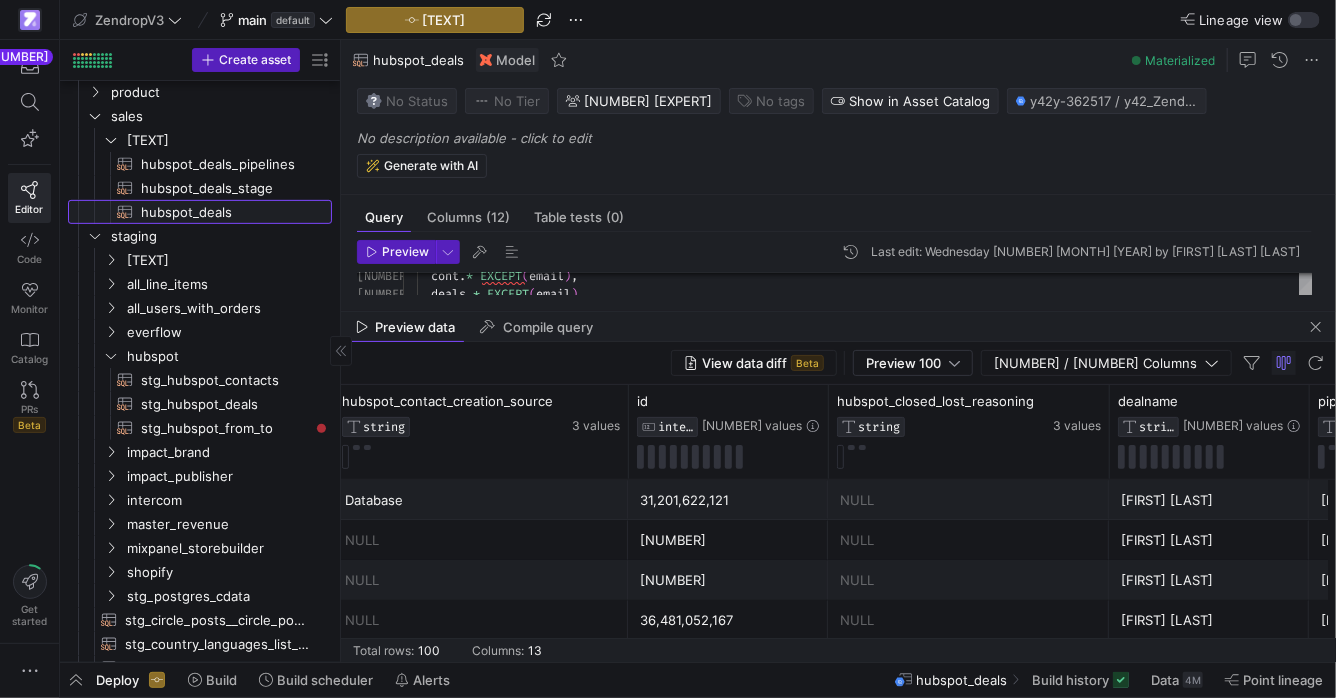 click on "hubspot_deals​​​​​​​​​​" at bounding box center (225, 212) 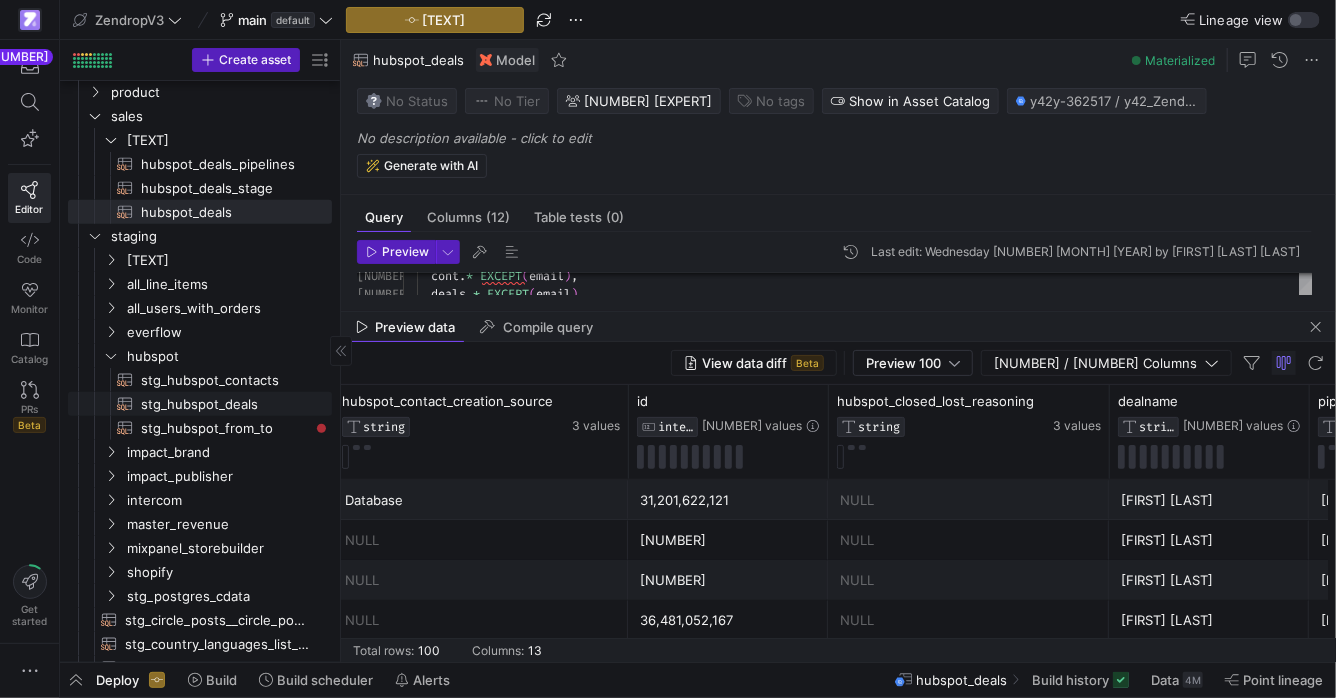 click on "stg_hubspot_deals​​​​​​​​​​" at bounding box center (225, 404) 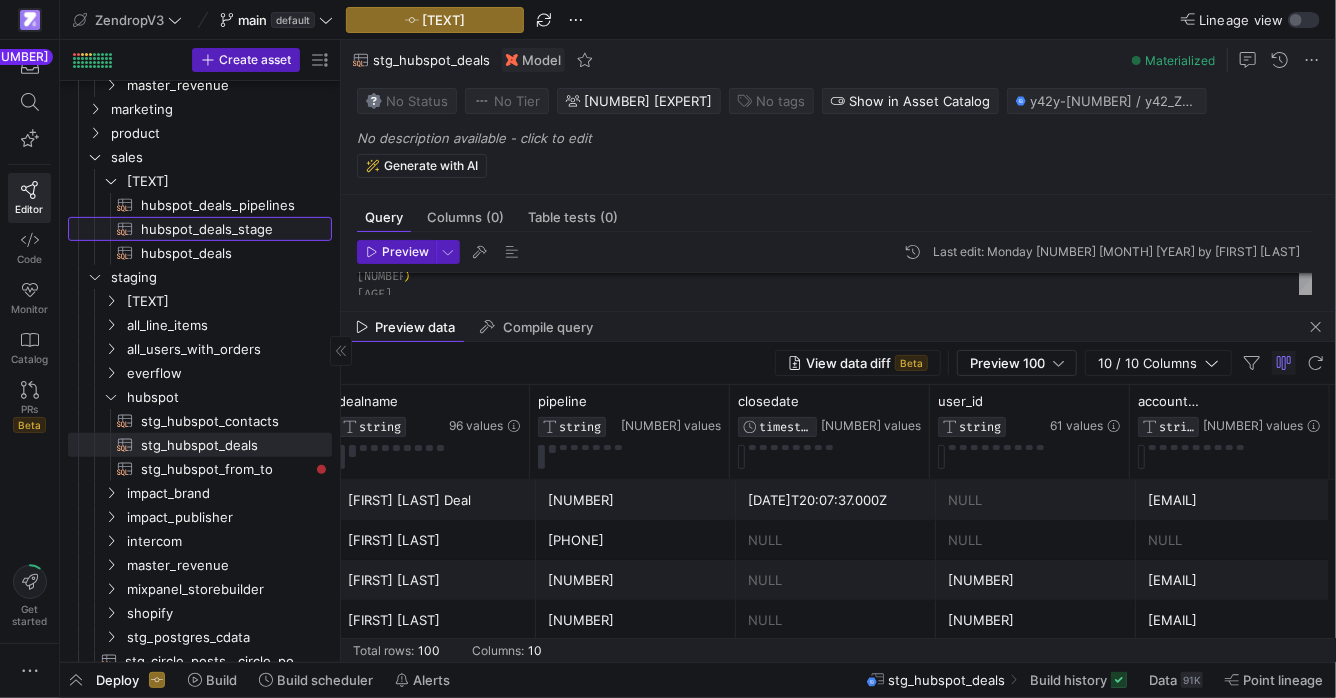 click on "hubspot_deals_stage​​​​​​​​​​" at bounding box center (225, 229) 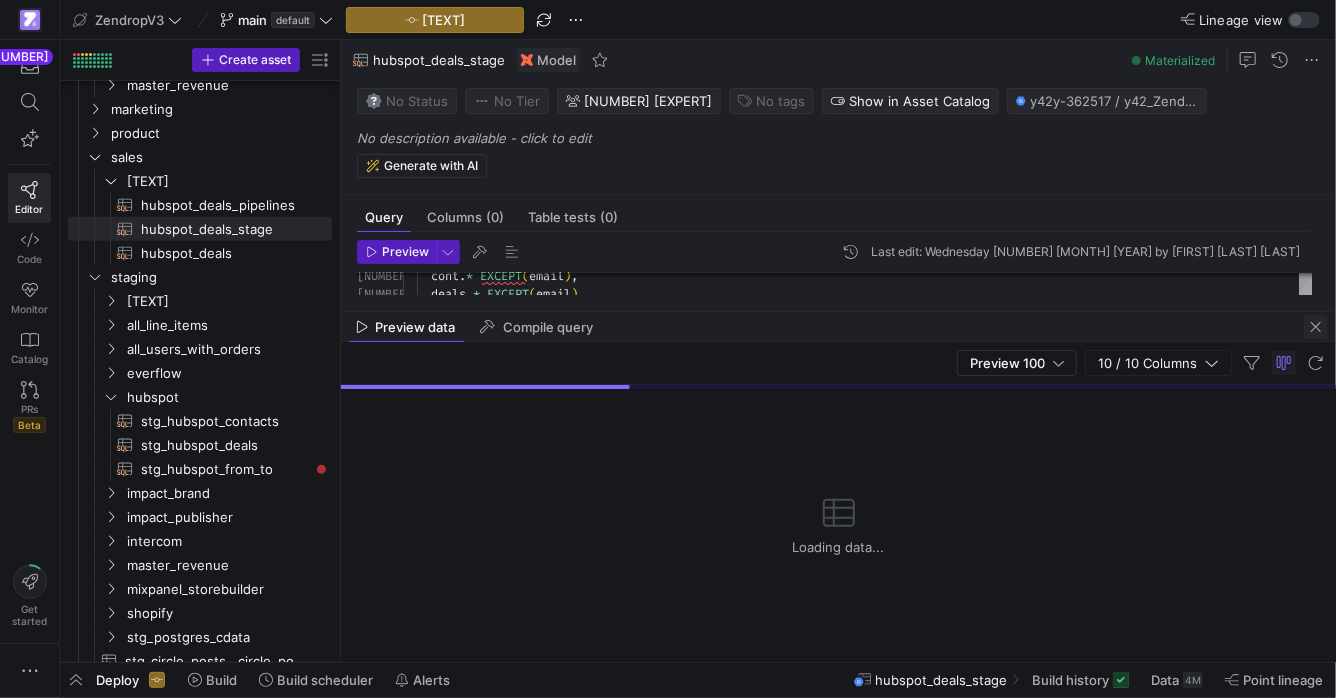 click at bounding box center (1316, 327) 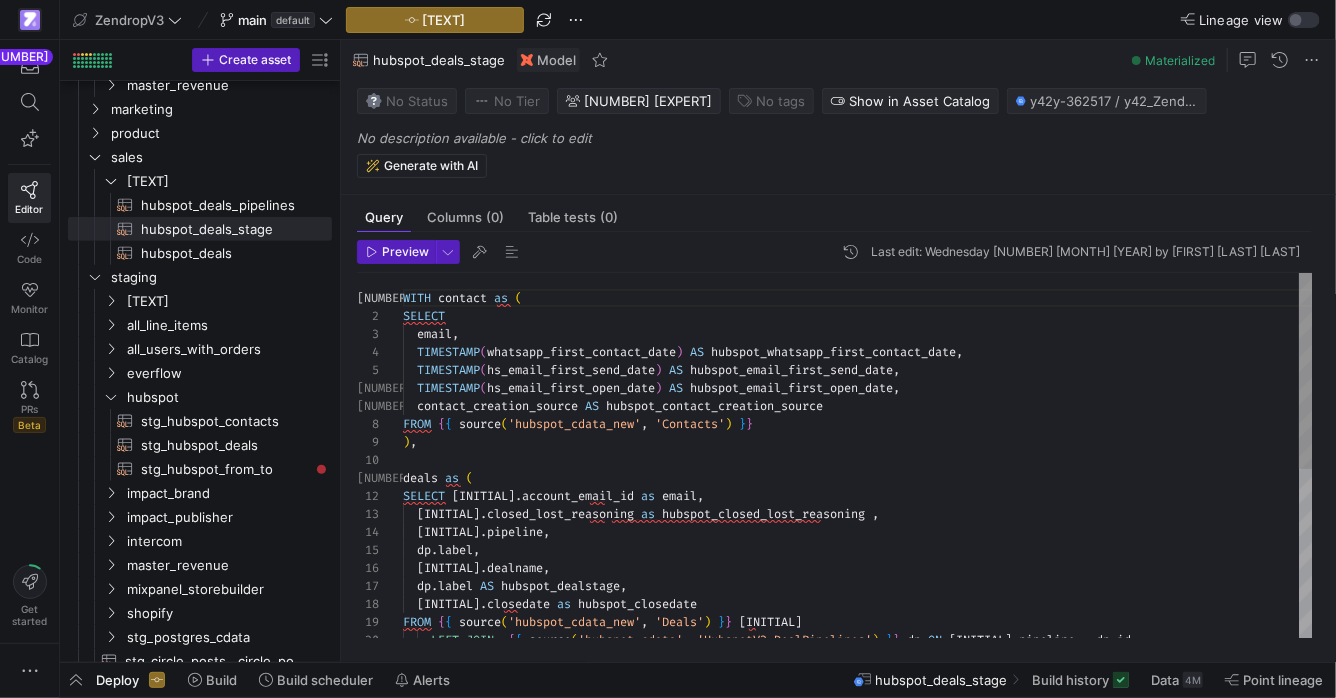 scroll, scrollTop: 0, scrollLeft: 0, axis: both 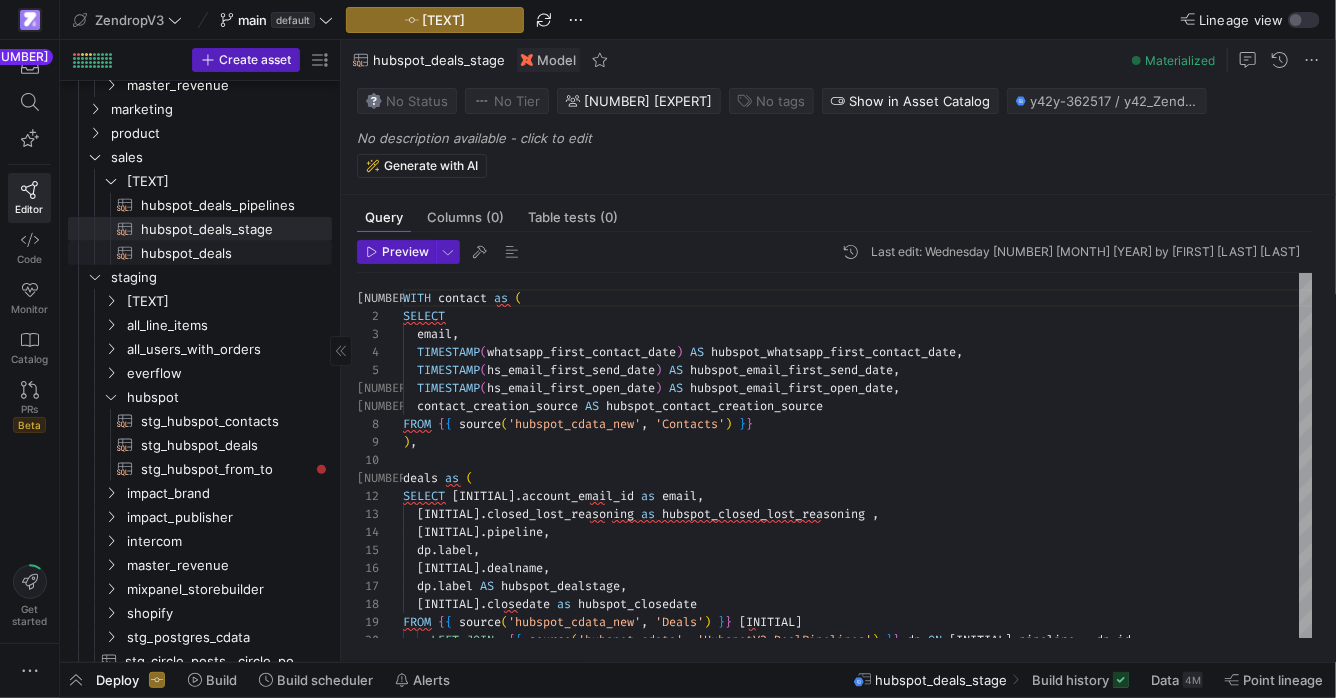 click on "hubspot_deals​​​​​​​​​​" at bounding box center [225, 253] 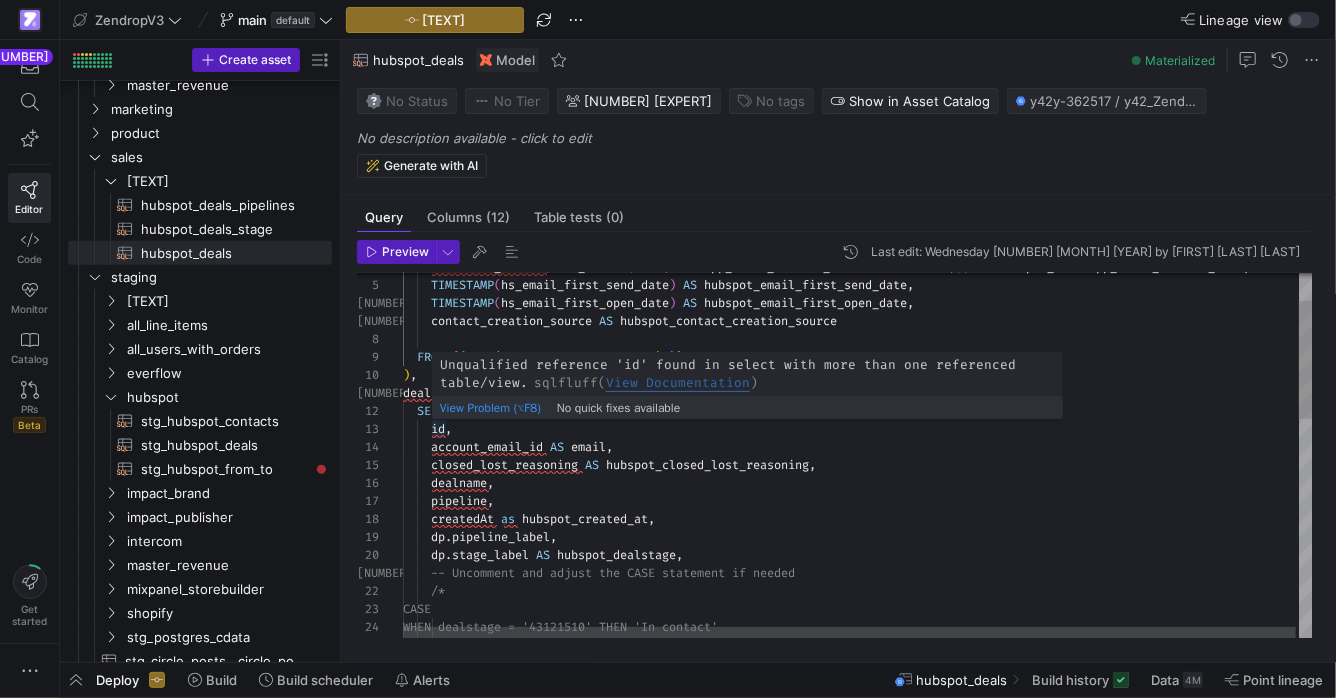 click on "[DATE]" at bounding box center (859, 751) 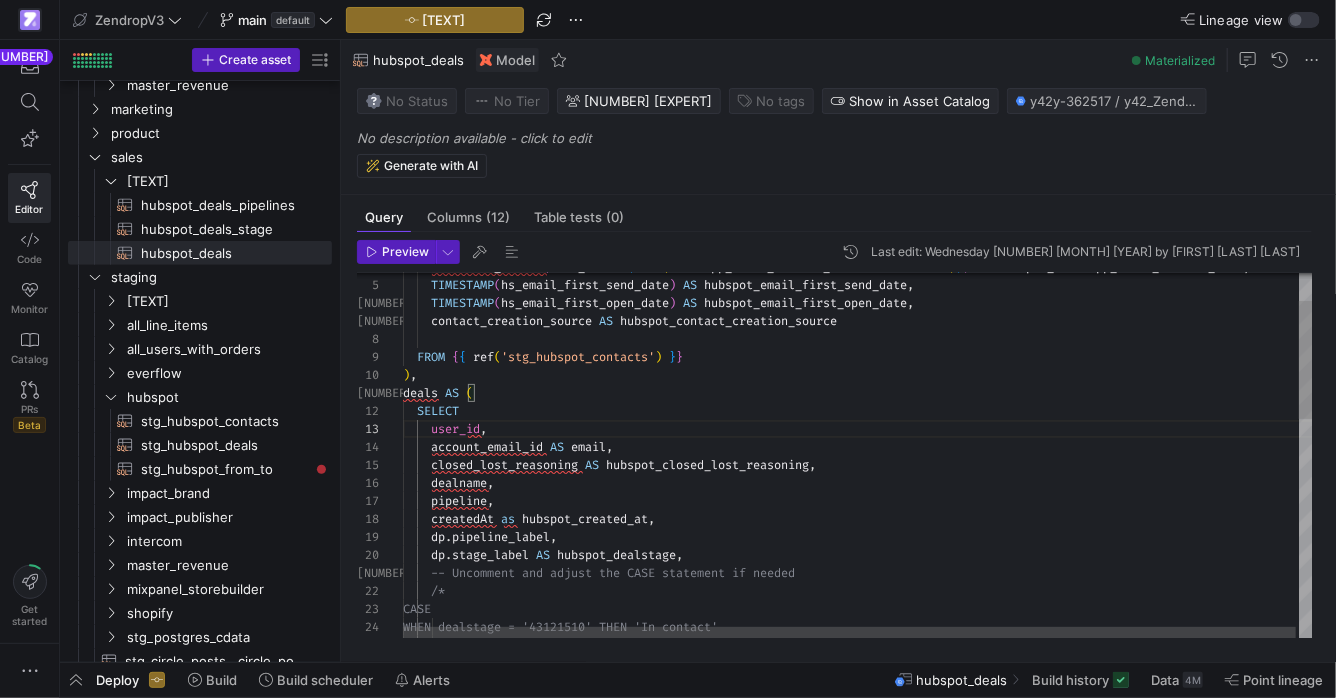 click on "TIMESTAMP_MILLIS ( UNIX_MILLIS ( CAST ( whatsapp_first_contact_date   AS   TIMESTAMP ) ) )   AS   hubspot_whatsapp_first_contact_date ,      TIMESTAMP ( hs_email_first_send_date )   AS   hubspot_email_first_send_date ,      TIMESTAMP ( hs_email_first_open_date )   AS   hubspot_email_first_open_date ,      contact_creation_source   AS   hubspot_contact_creation_source    FROM   { {   ref ( 'stg_hubspot_contacts' )   } } ) , deals  AS   (    SELECT      user_id ,      account_email_id   AS   email ,      closed_lost_reasoning   AS   hubspot_closed_lost_reasoning ,      dealname ,      pipeline ,      createdAt  as   hubspot_created_at ,        dp . stage_label  AS   hubspot_dealstage ,      -- Uncomment and adjust the CASE statement if need ed      /*     CASE       WHEN dealstage = '[NUMBER]' THEN 'In contact '  scheduled'" at bounding box center (859, 751) 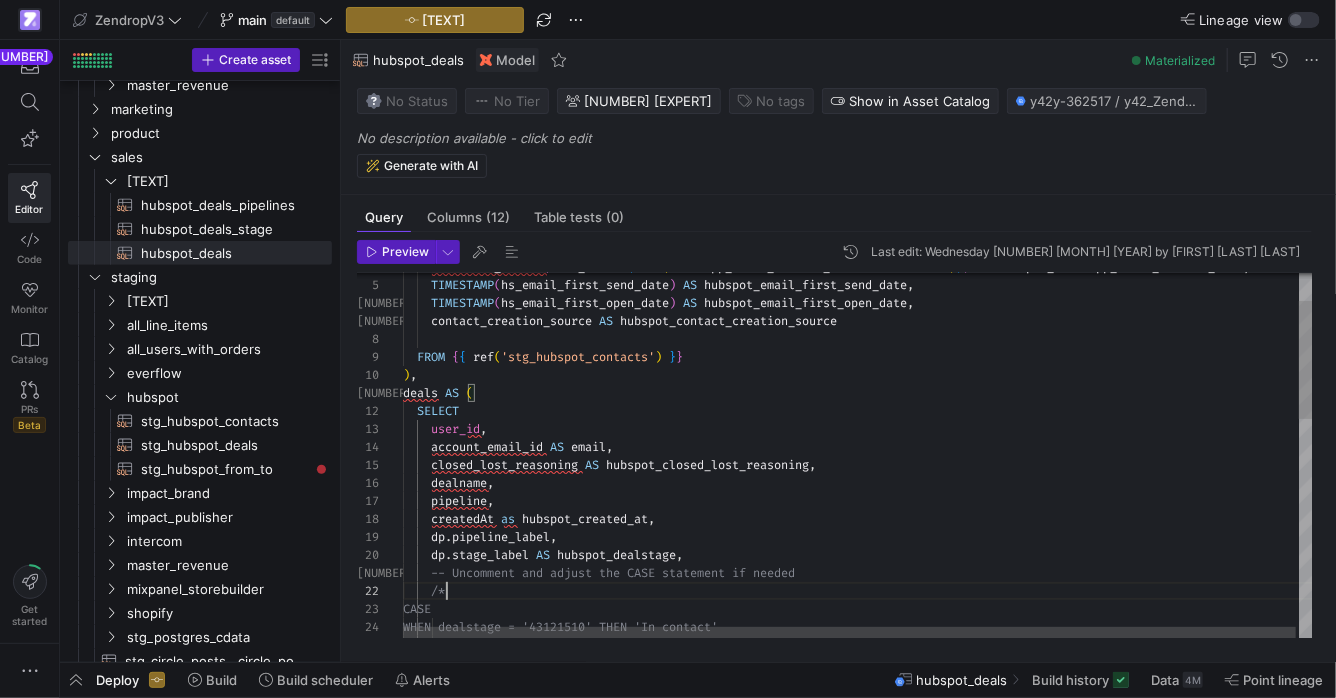 scroll, scrollTop: 18, scrollLeft: 43, axis: both 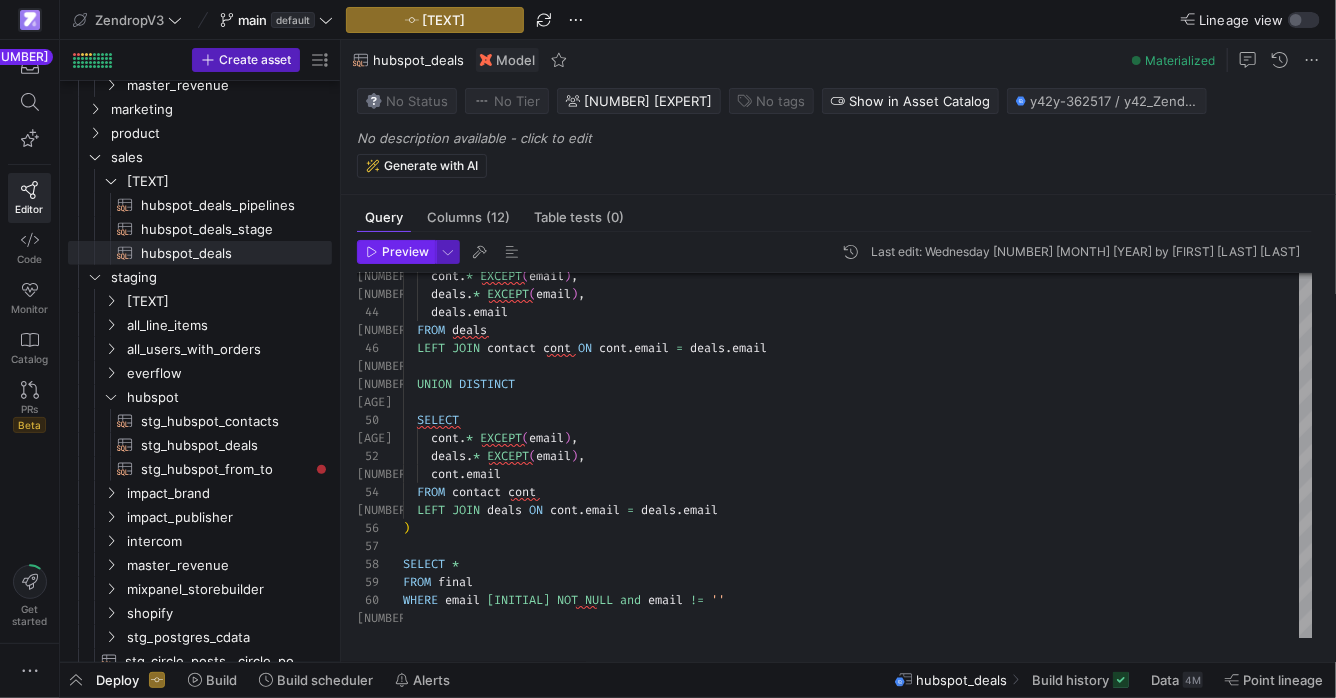 type on "-- Uncomment and adjust the CASE statement if needed
/*
CASE
WHEN dealstage = '[NUMBER]' THEN '[TEXT]'
WHEN dealstage = '[NUMBER]' THEN '[TEXT]'
WHEN dealstage = '[NUMBER]' THEN '[TEXT]'
WHEN dealstage = '[NUMBER]' THEN '[TEXT]'
WHEN dealstage = '[NUMBER]' THEN '[TEXT]'
WHEN dealstage = '[NUMBER]' THEN '[TEXT]'
ELSE dealstage" 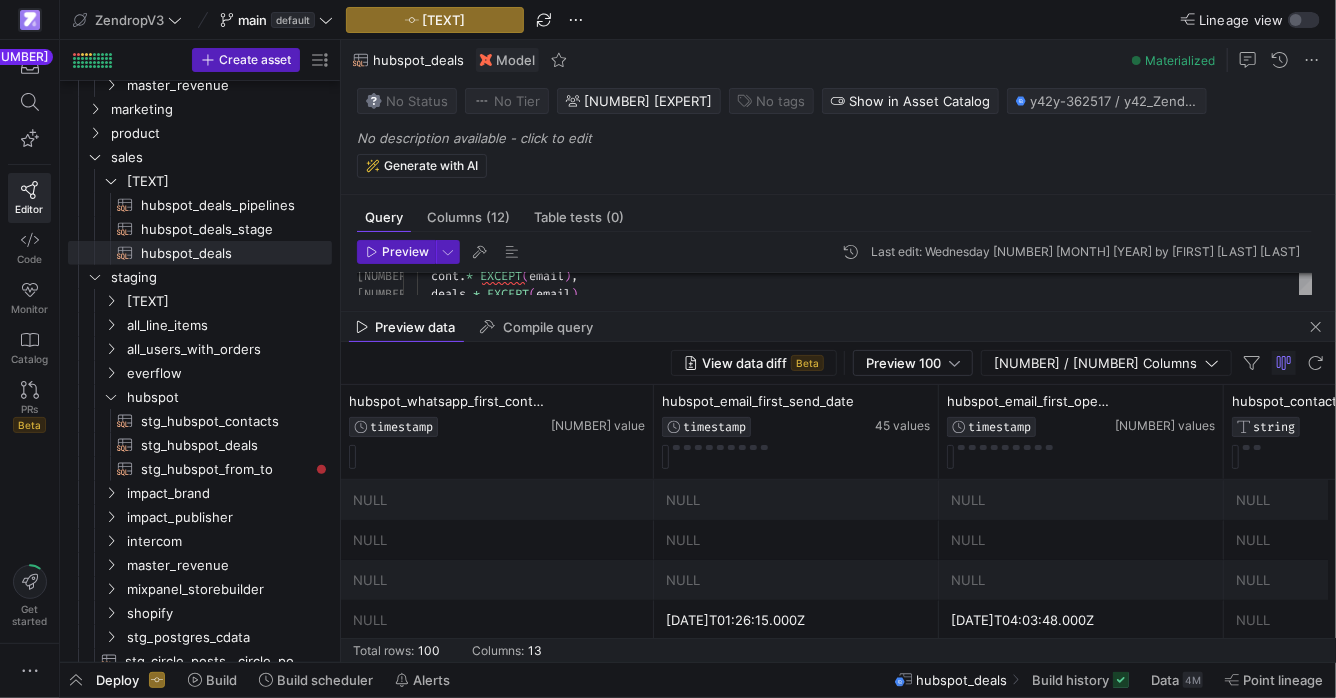 scroll, scrollTop: 0, scrollLeft: 518, axis: horizontal 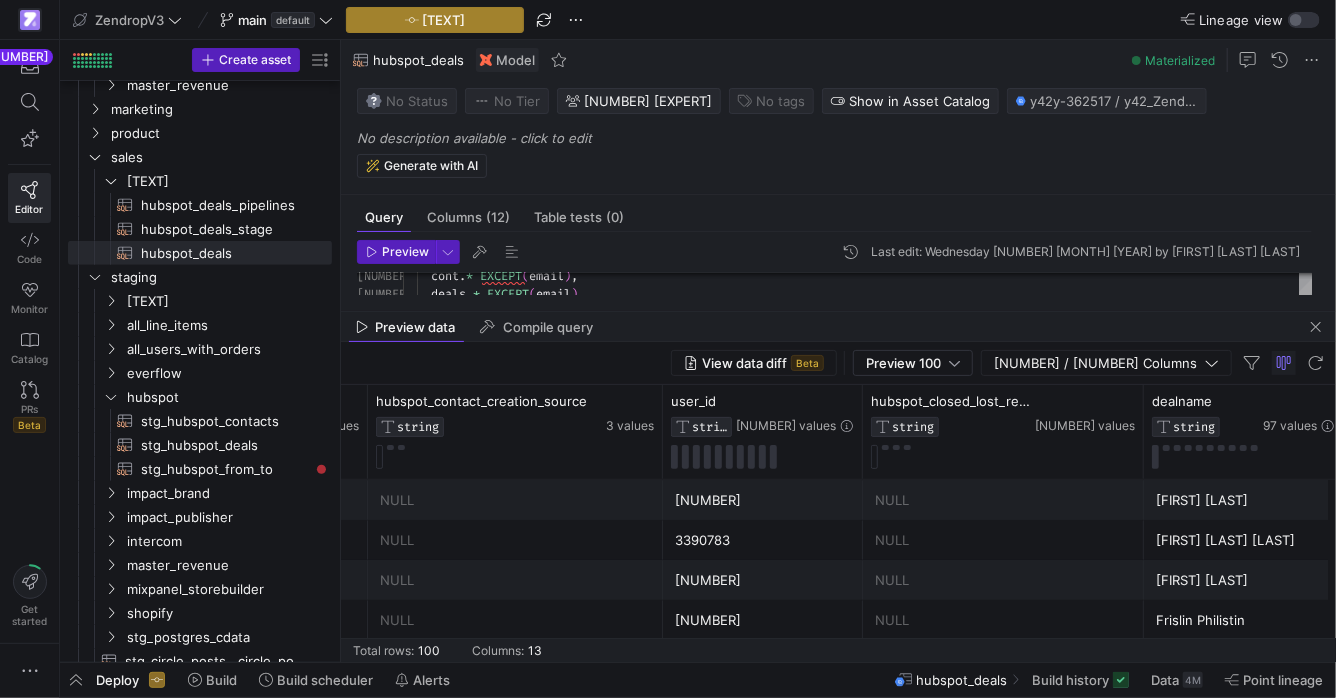click at bounding box center [435, 20] 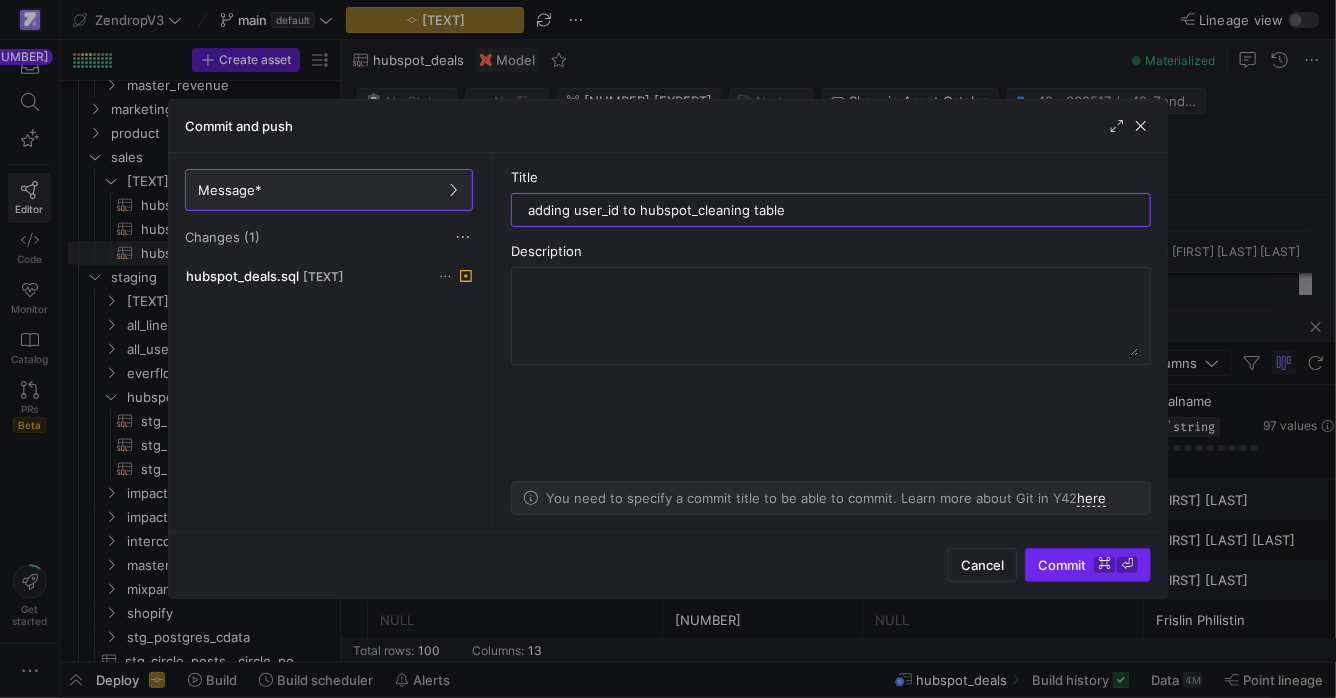 type on "adding user_id to hubspot_cleaning table" 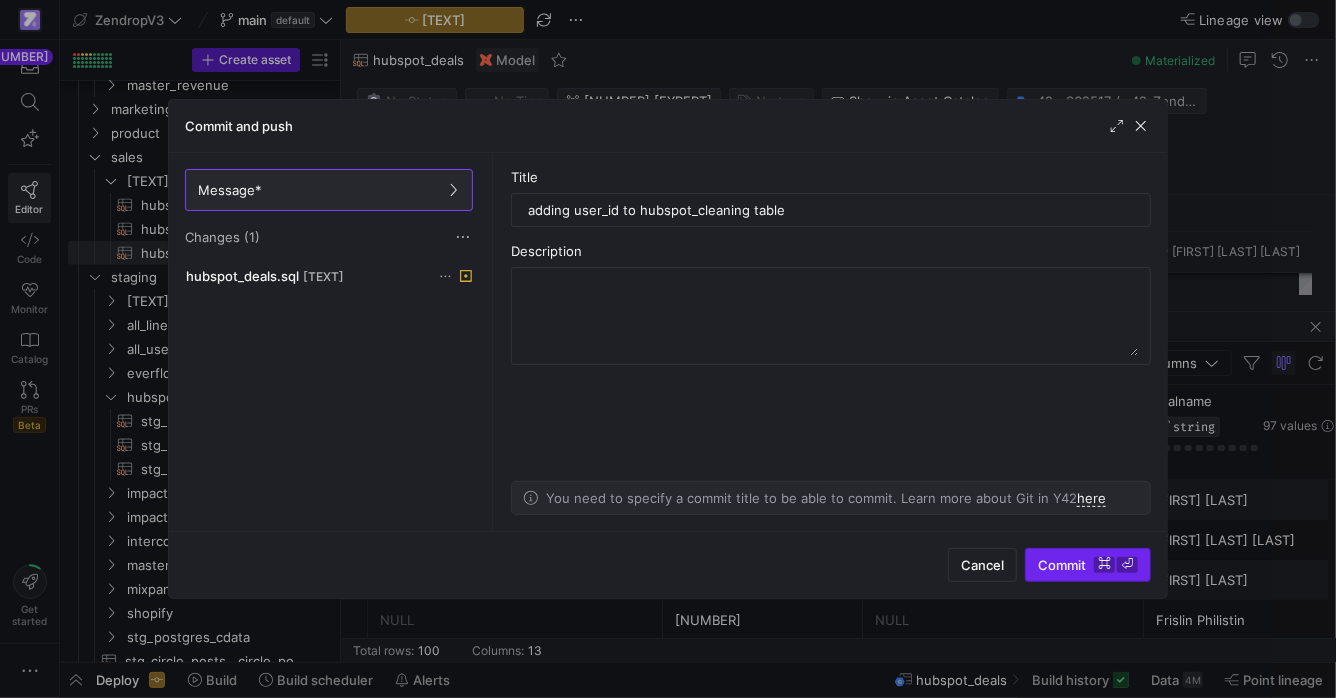 click on "Commit  ⌘ ⏎" at bounding box center [1088, 565] 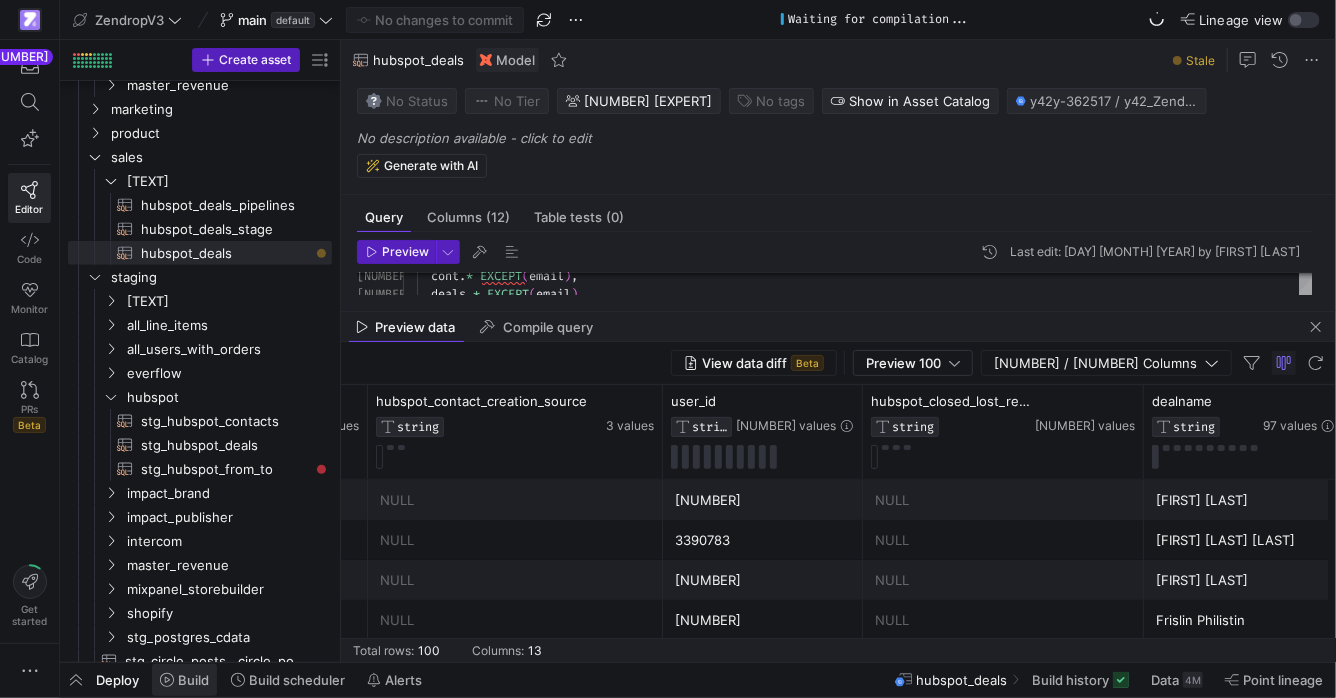 click at bounding box center [184, 680] 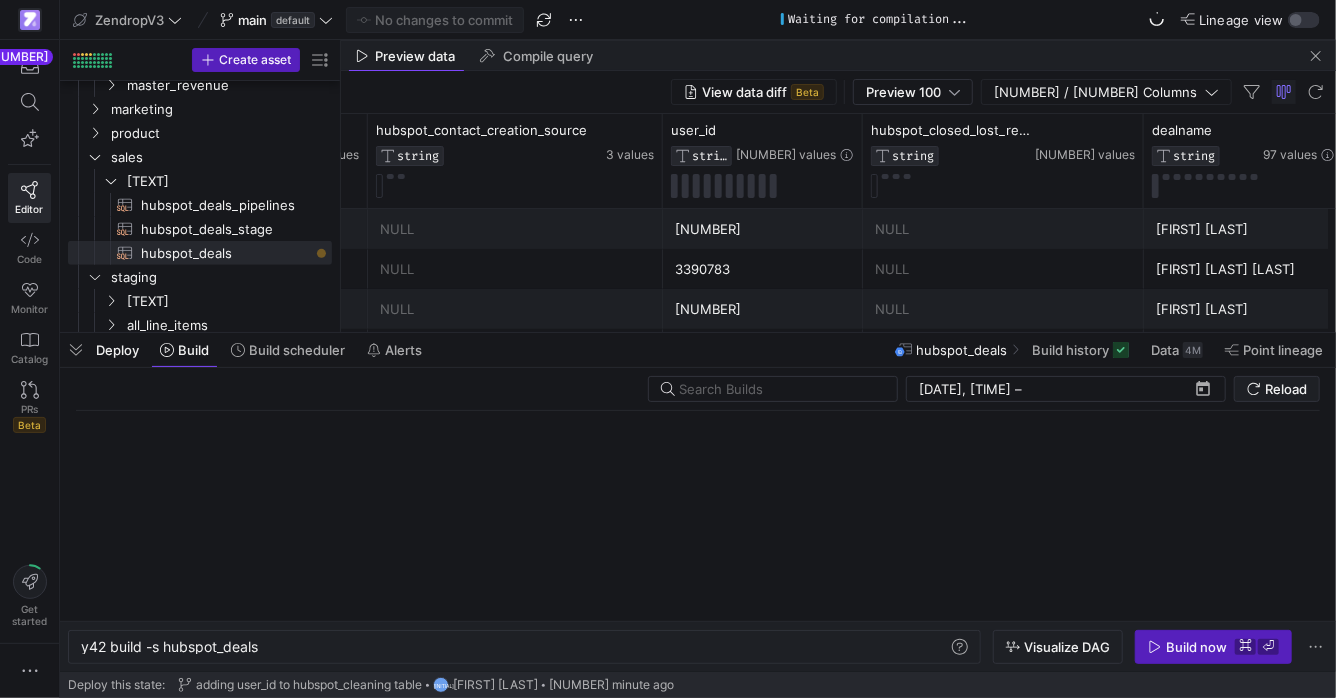 scroll, scrollTop: 0, scrollLeft: 178, axis: horizontal 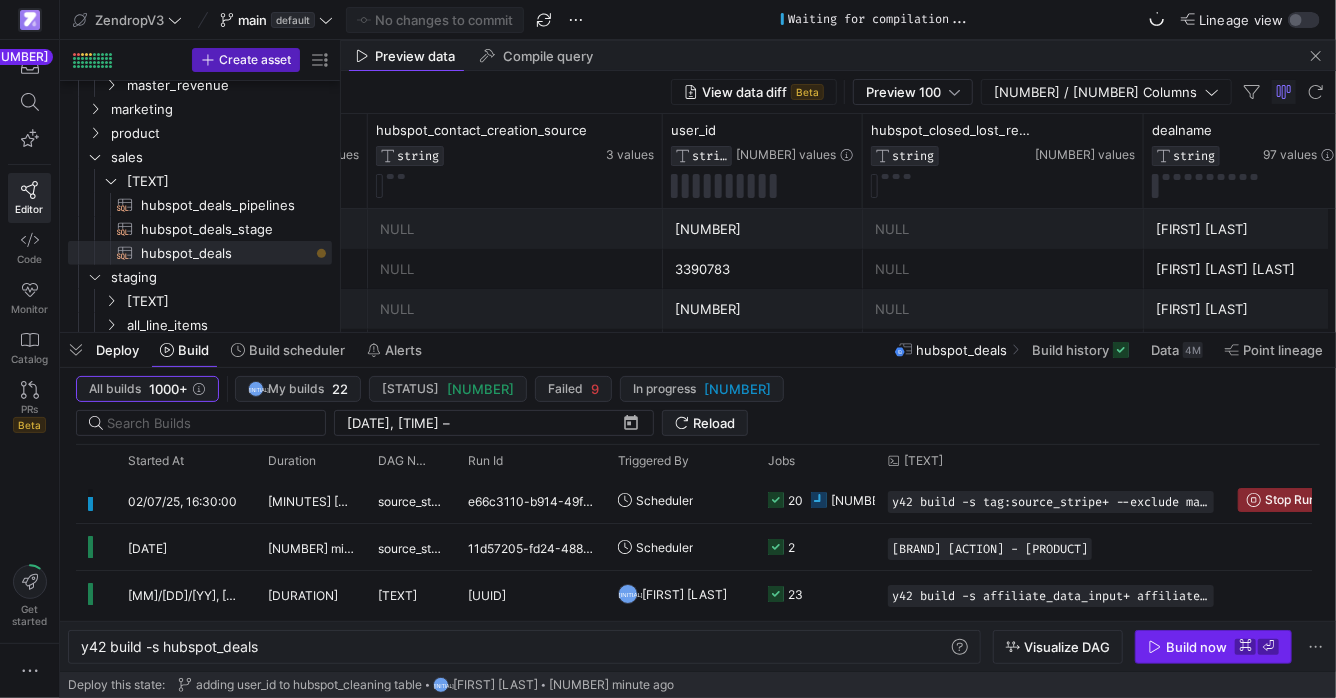 click on "Build now" at bounding box center [1196, 647] 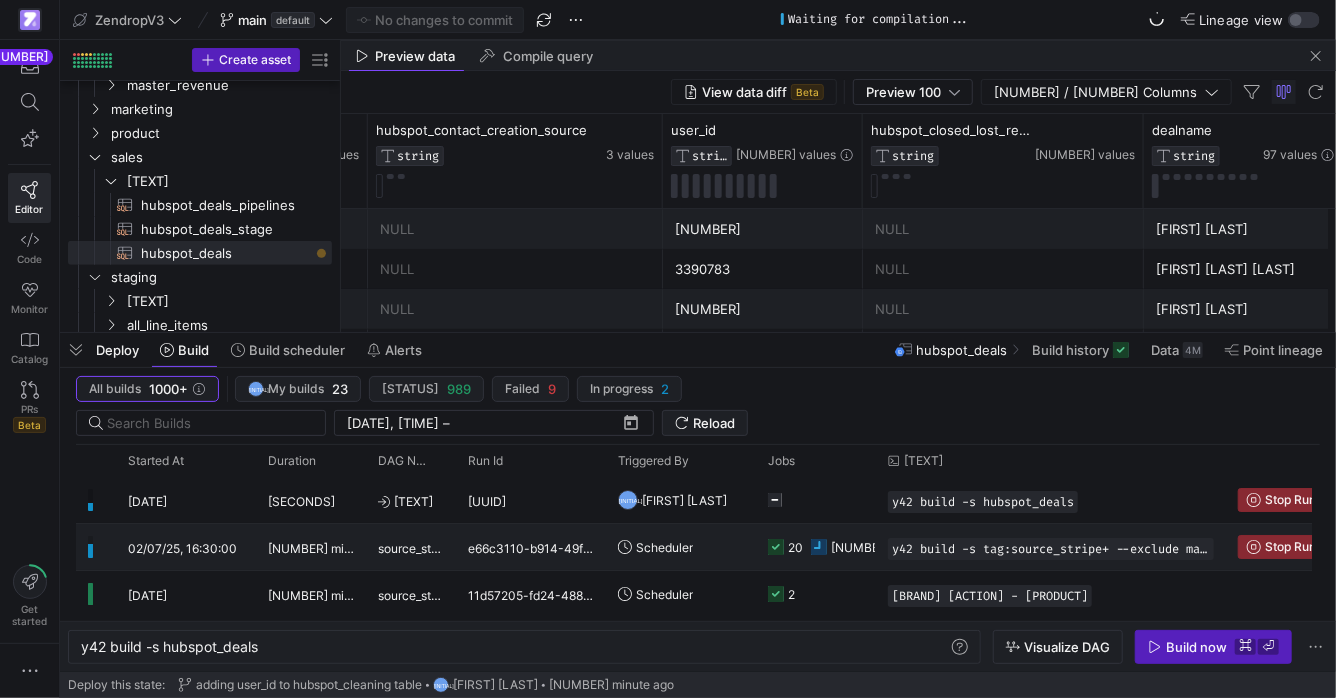 scroll, scrollTop: 50, scrollLeft: 0, axis: vertical 